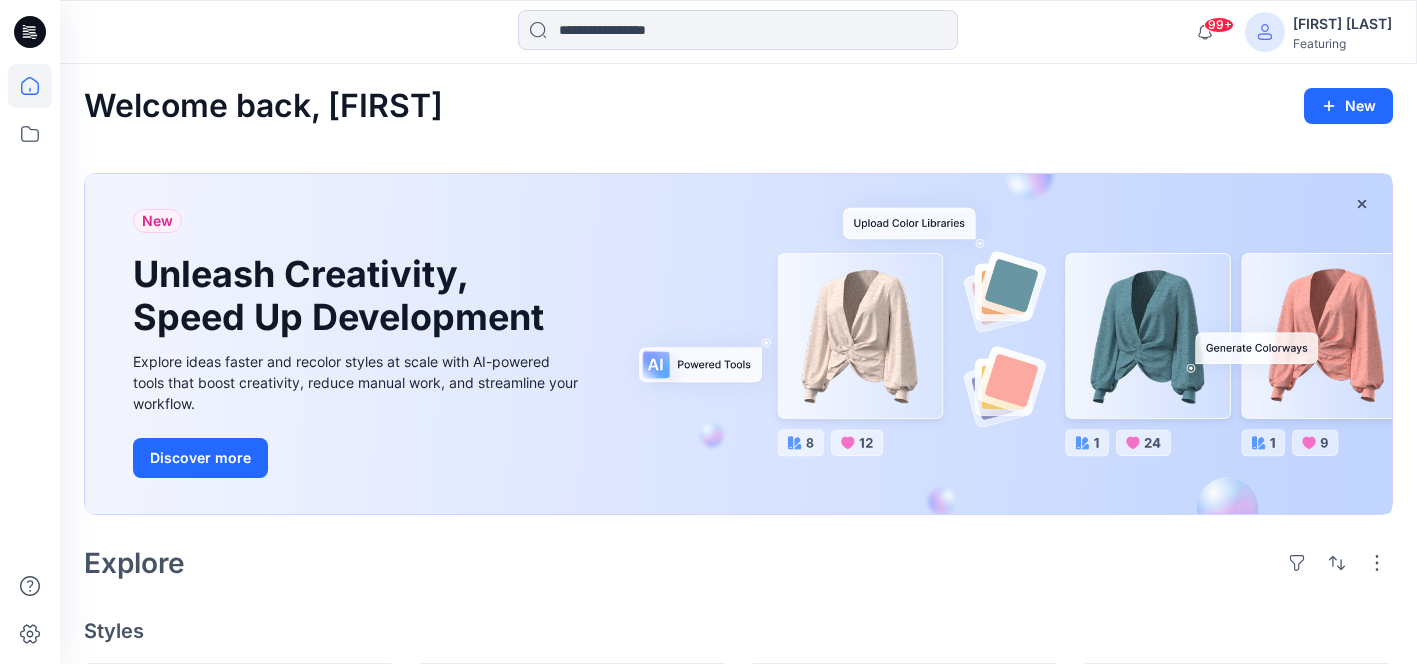 scroll, scrollTop: 0, scrollLeft: 0, axis: both 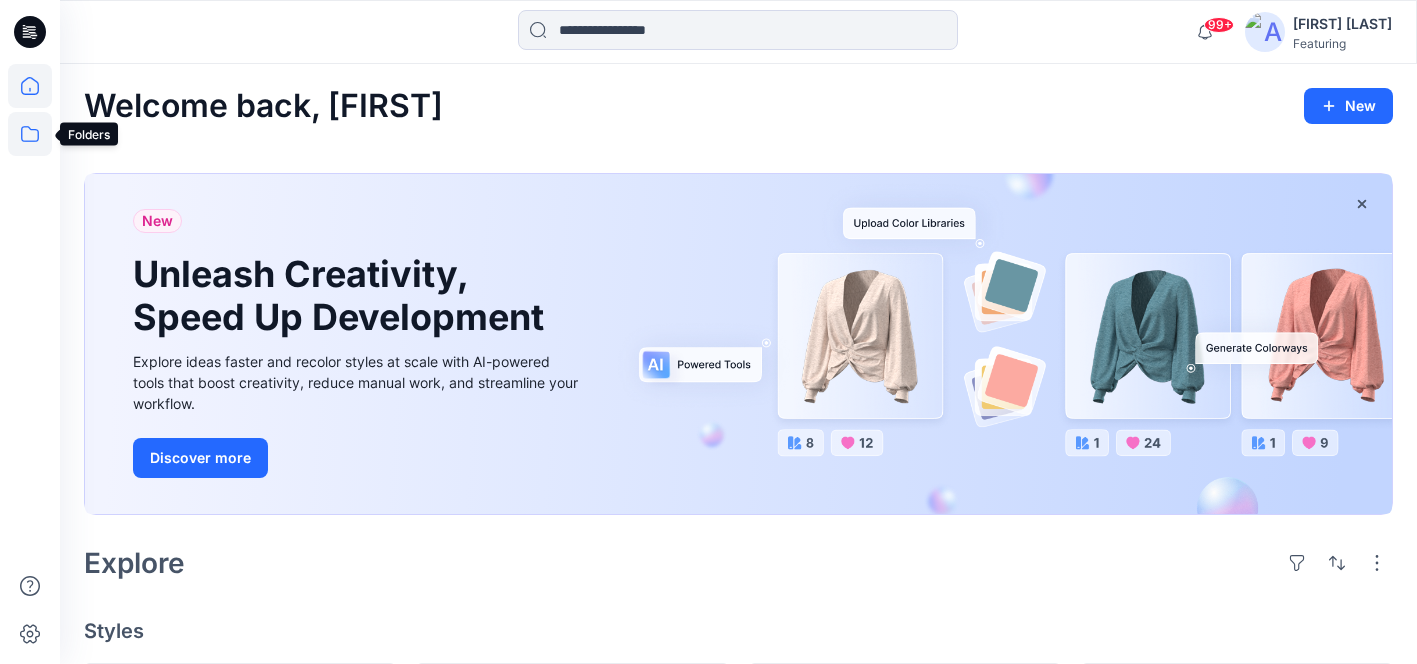 click 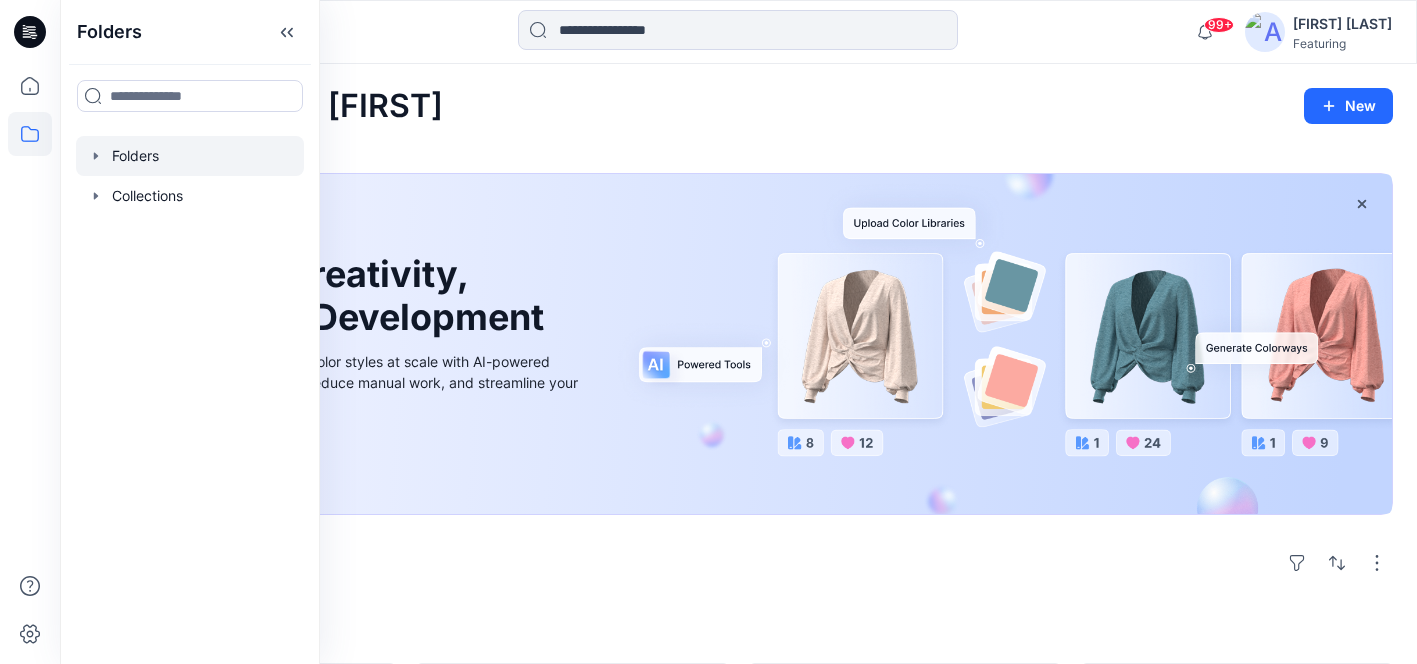 click at bounding box center [190, 156] 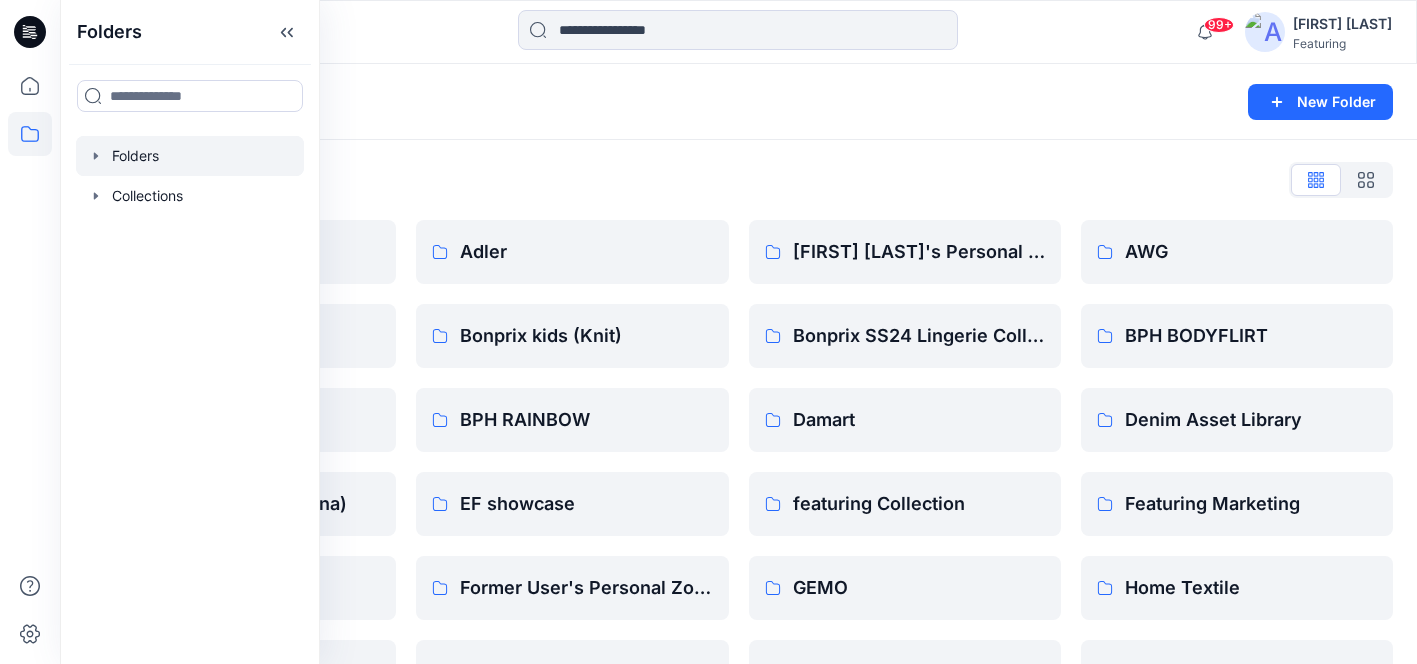 click on "Folders" at bounding box center (660, 102) 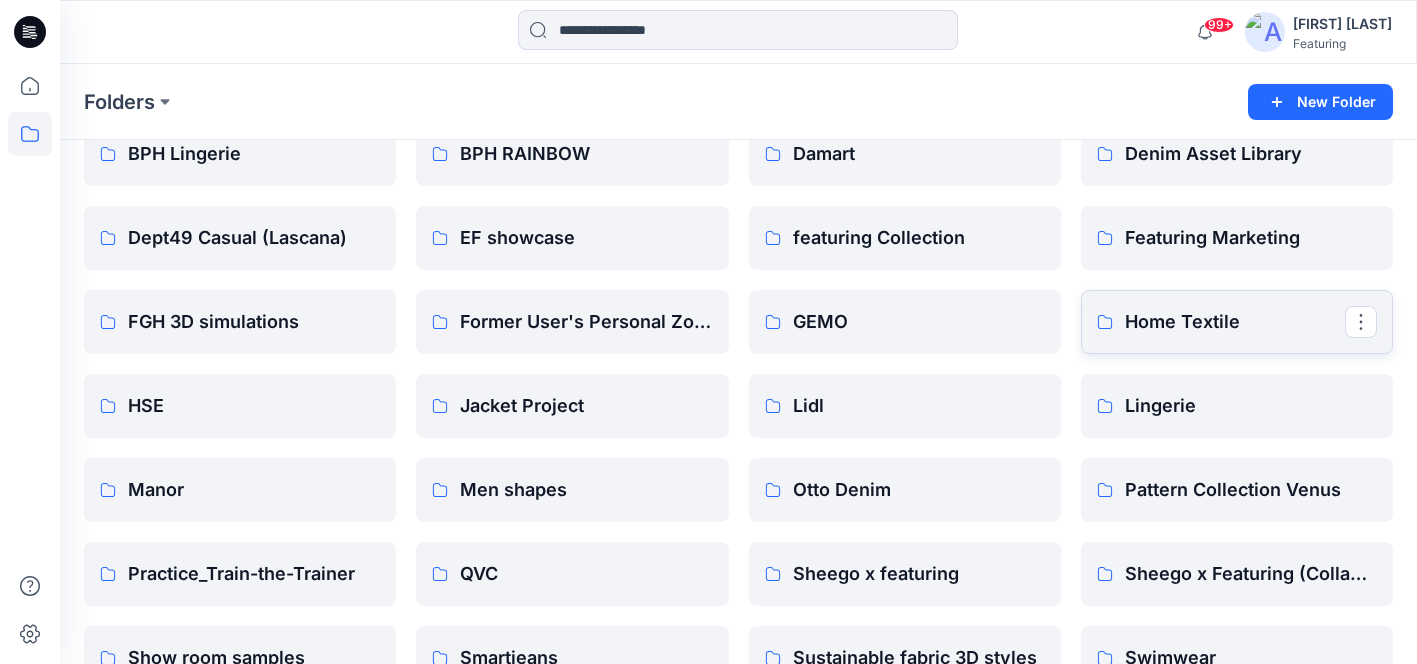 click on "Home Textile" at bounding box center (1235, 322) 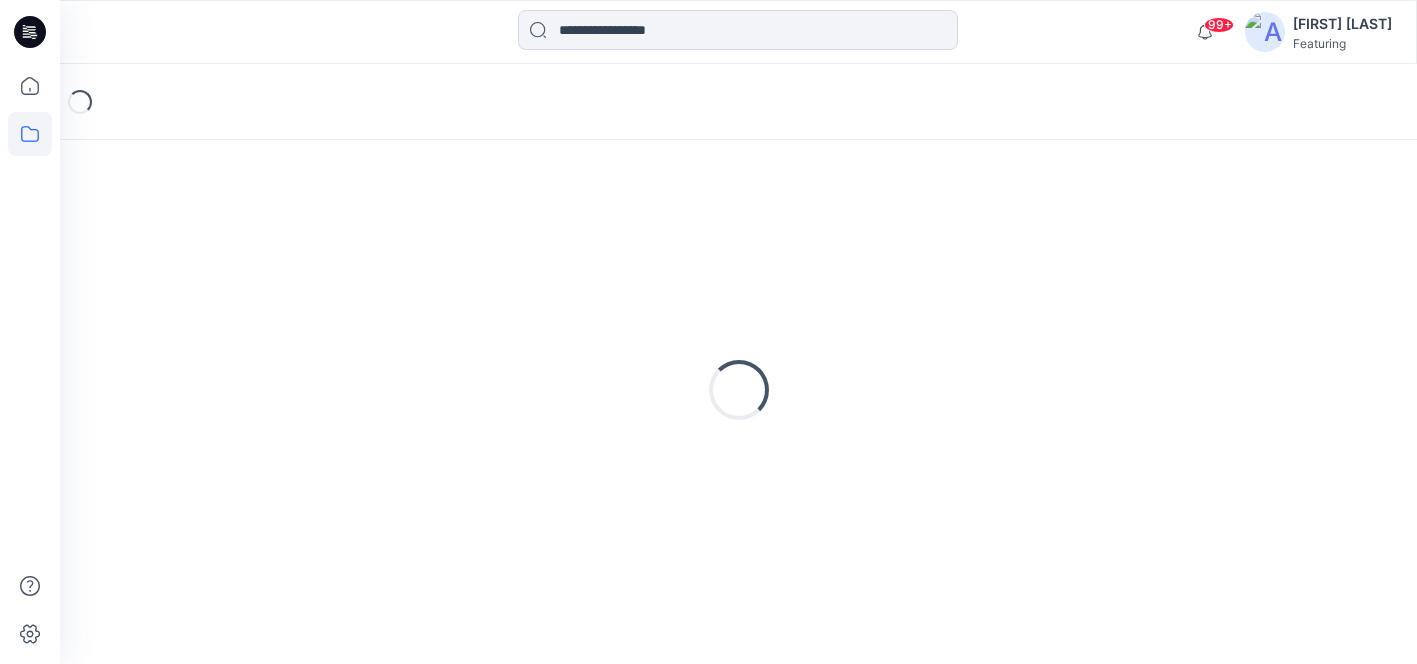 scroll, scrollTop: 0, scrollLeft: 0, axis: both 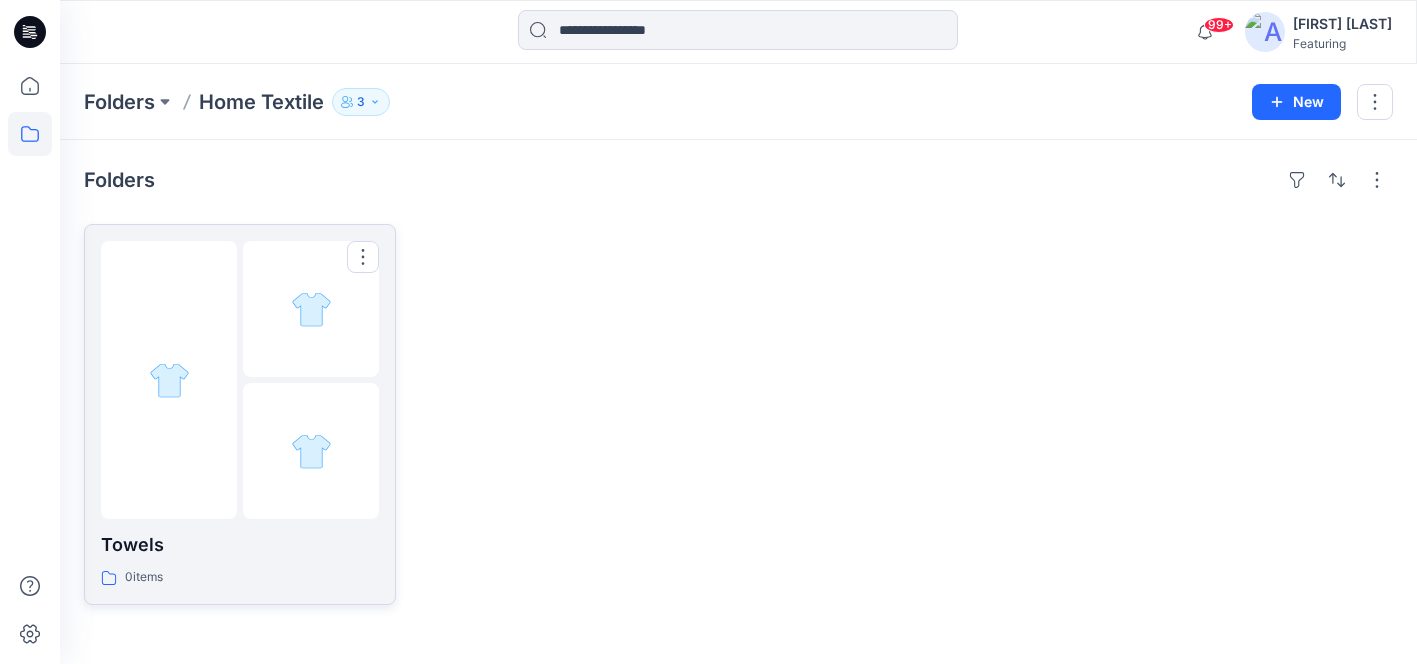 click at bounding box center [169, 380] 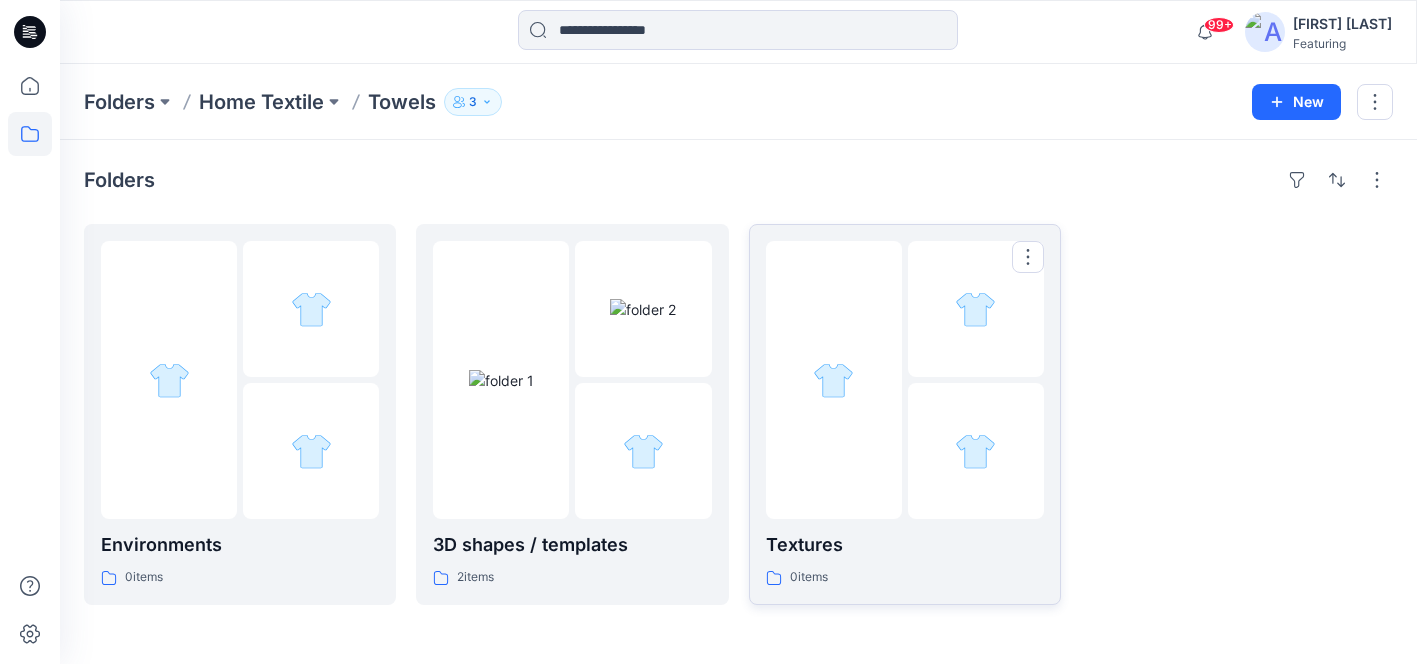 click on "Textures" at bounding box center (905, 545) 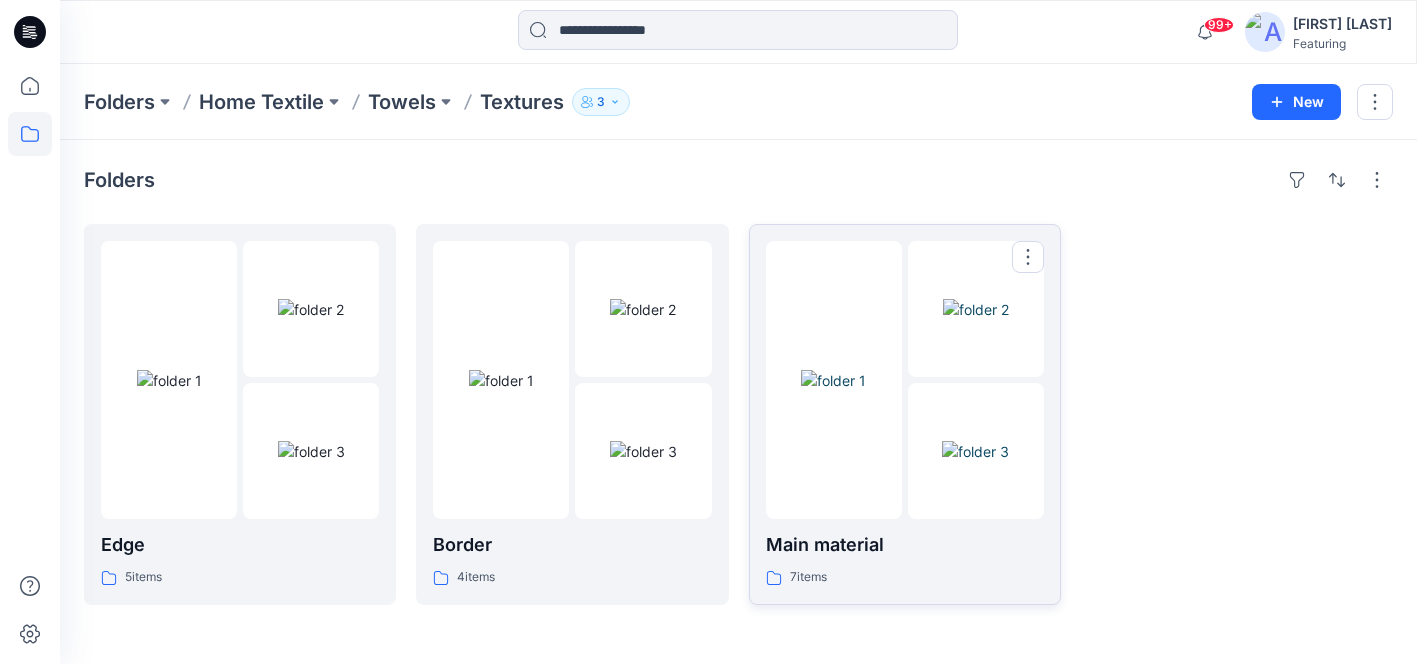 click on "Main material" at bounding box center (905, 545) 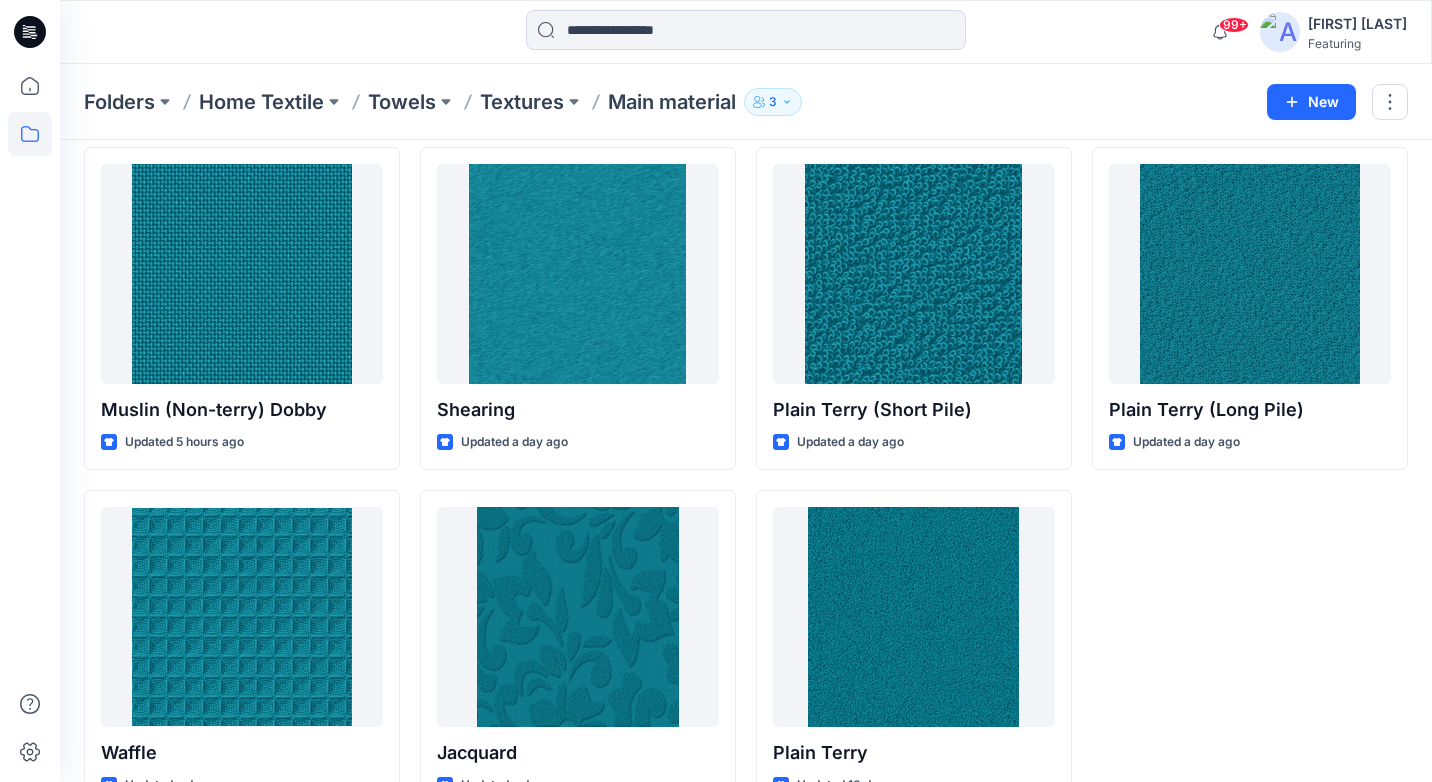 scroll, scrollTop: 75, scrollLeft: 0, axis: vertical 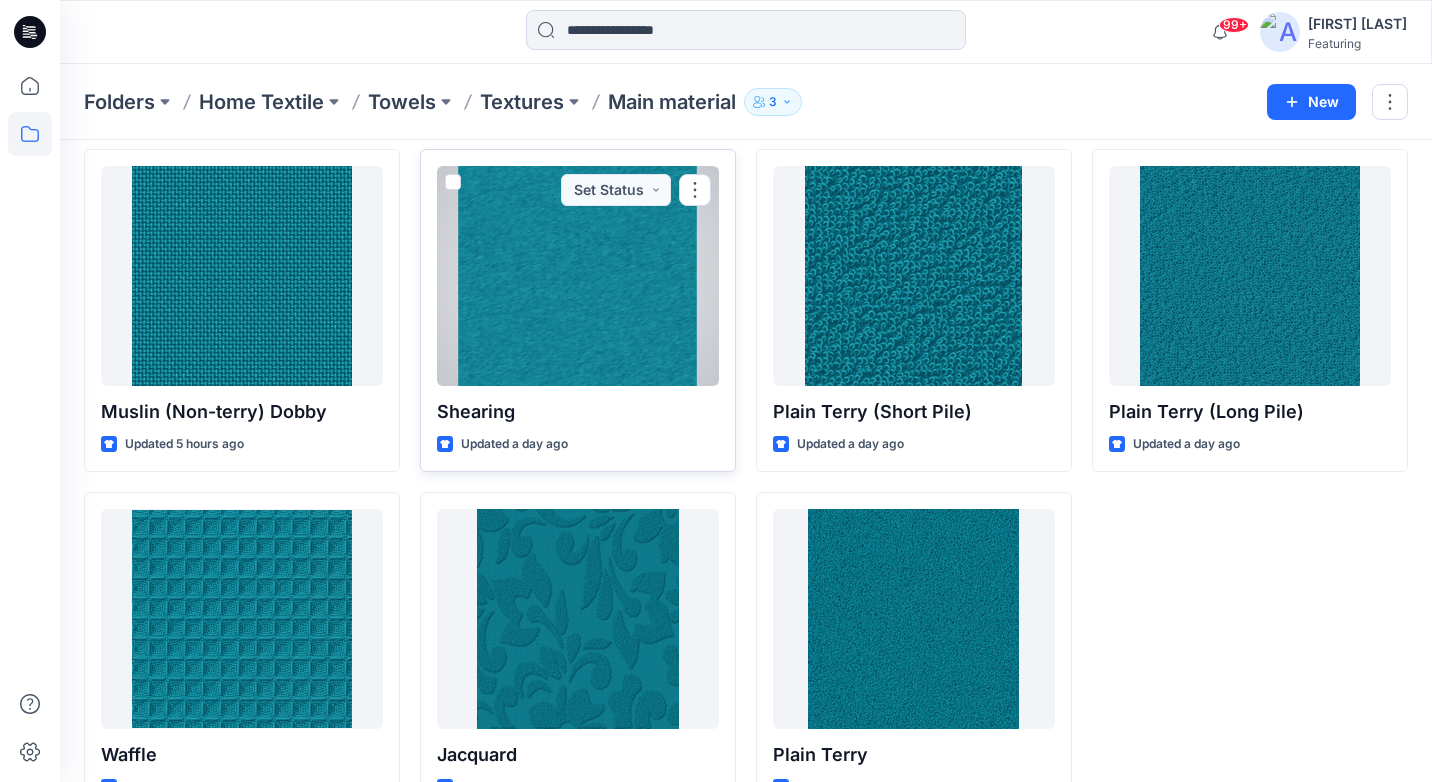 click at bounding box center [578, 276] 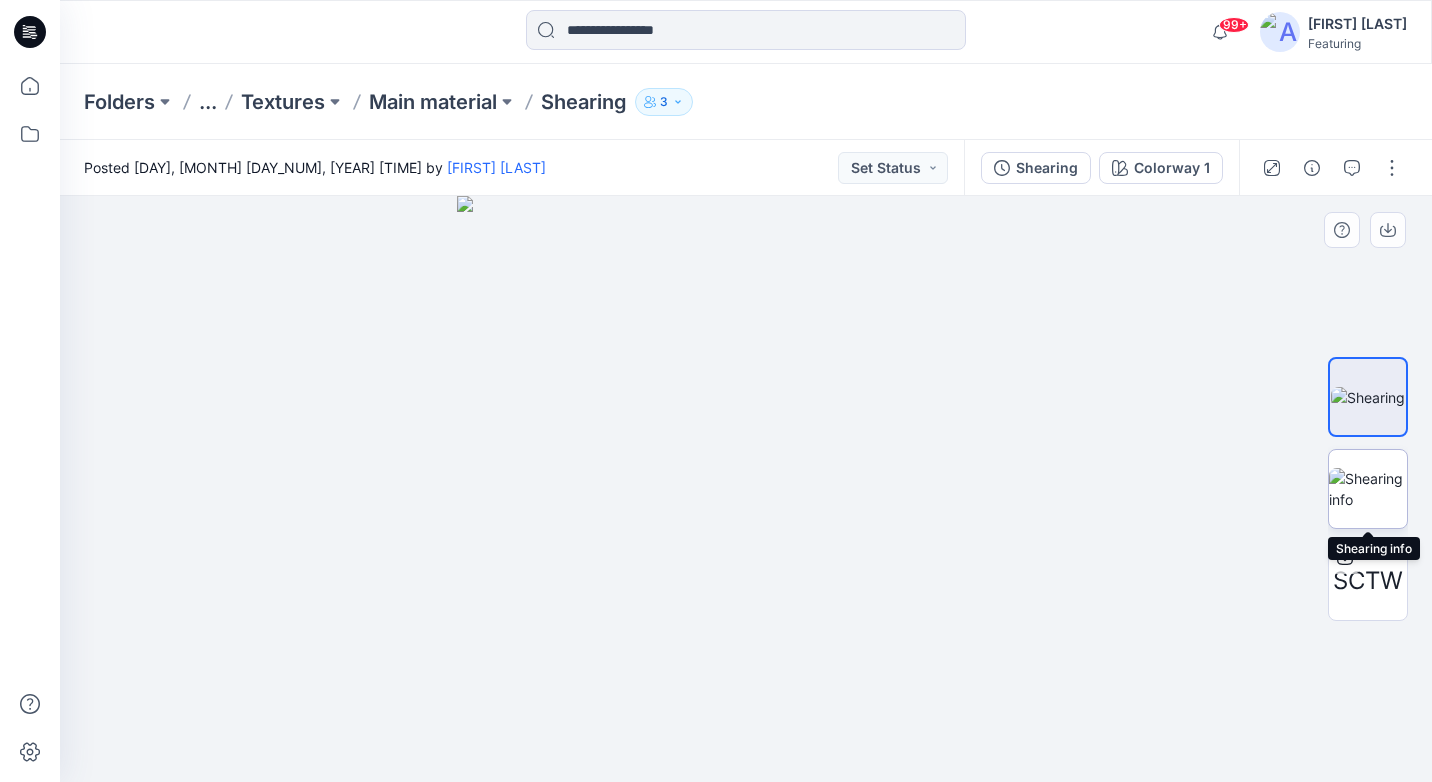 click at bounding box center [1368, 489] 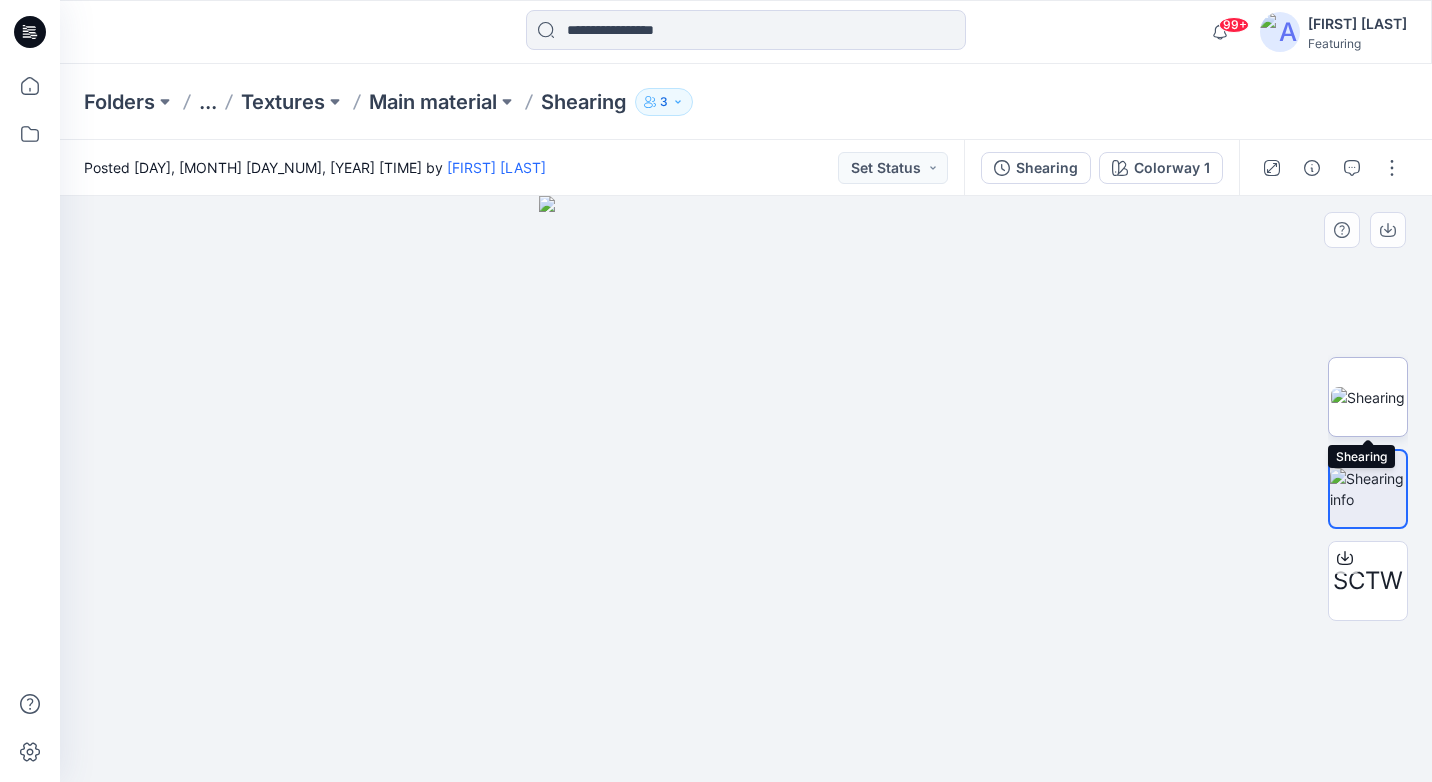 click at bounding box center [1368, 397] 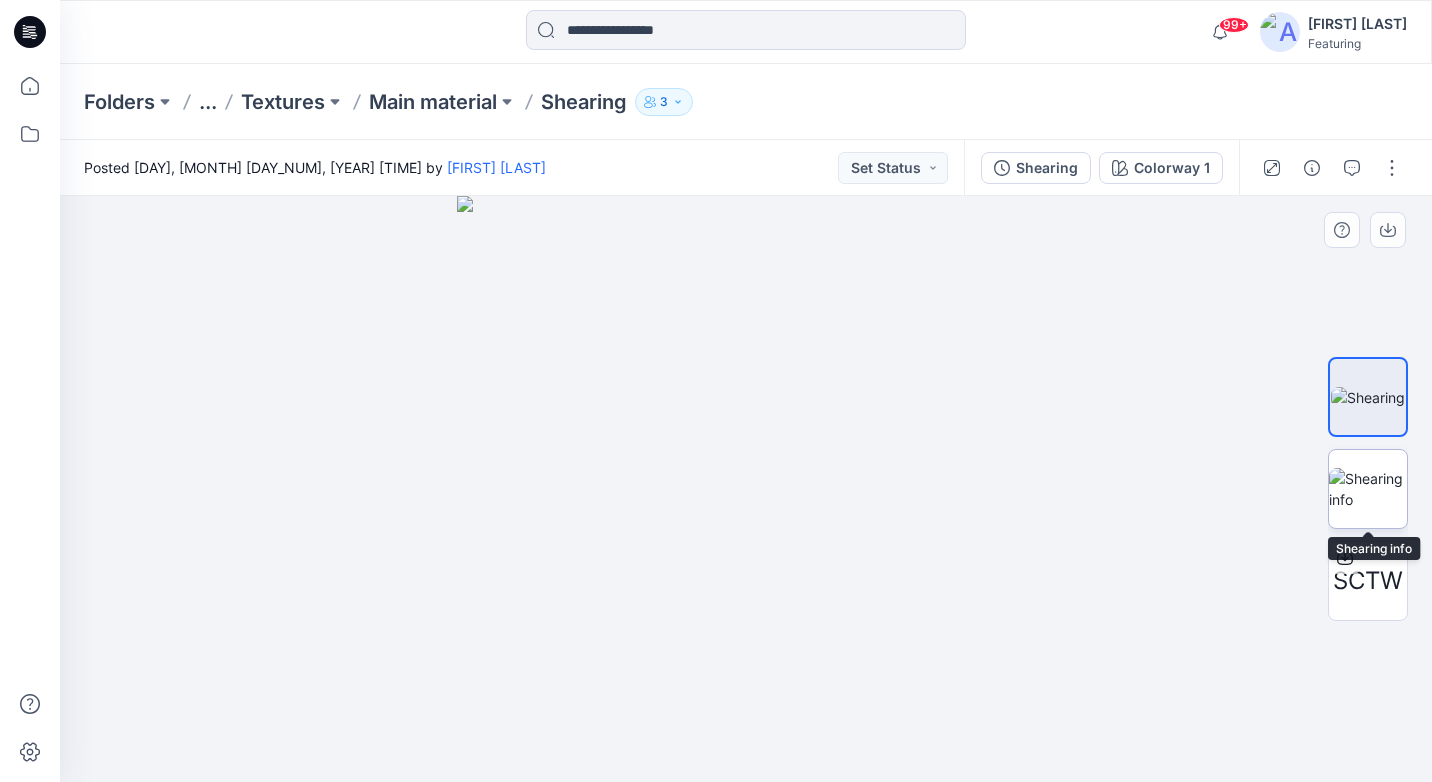 click at bounding box center (1368, 489) 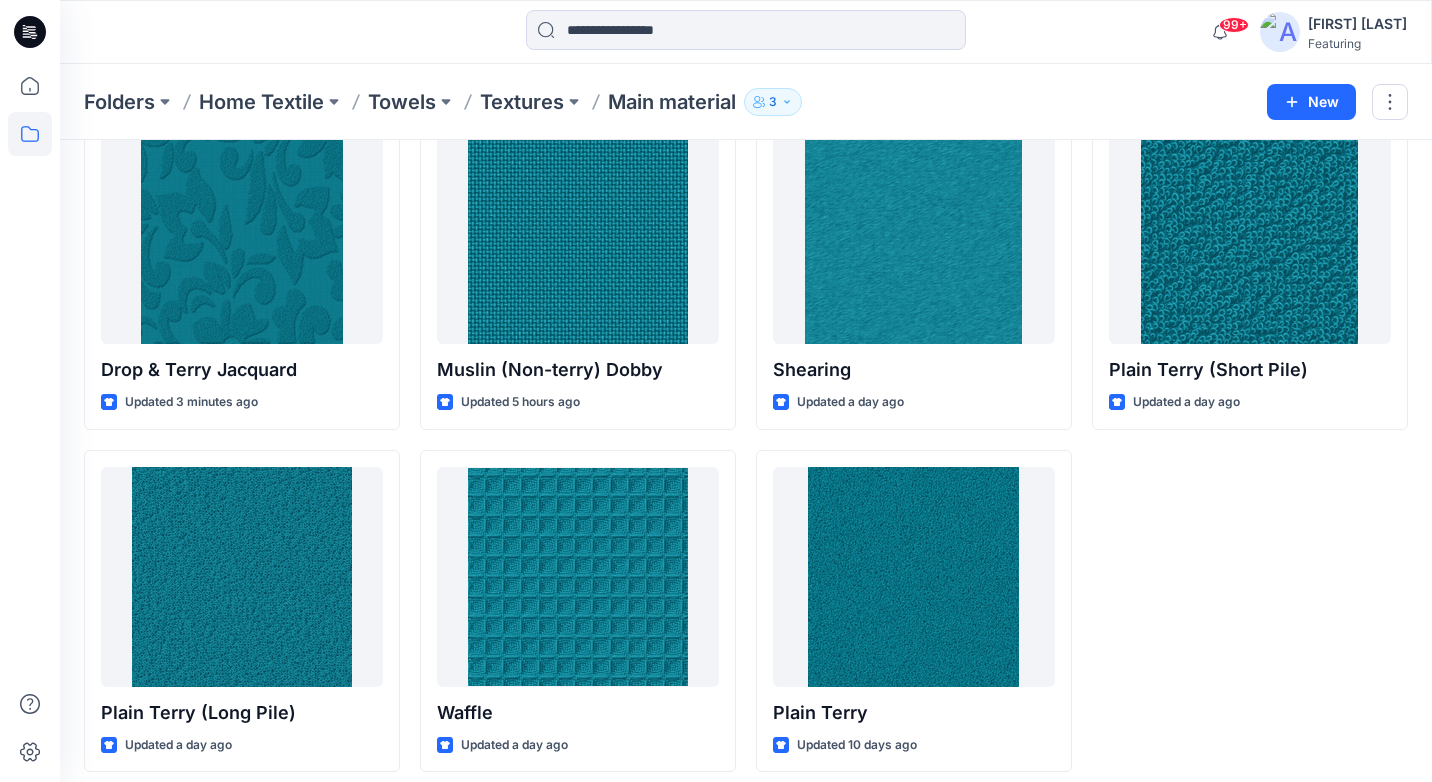scroll, scrollTop: 126, scrollLeft: 0, axis: vertical 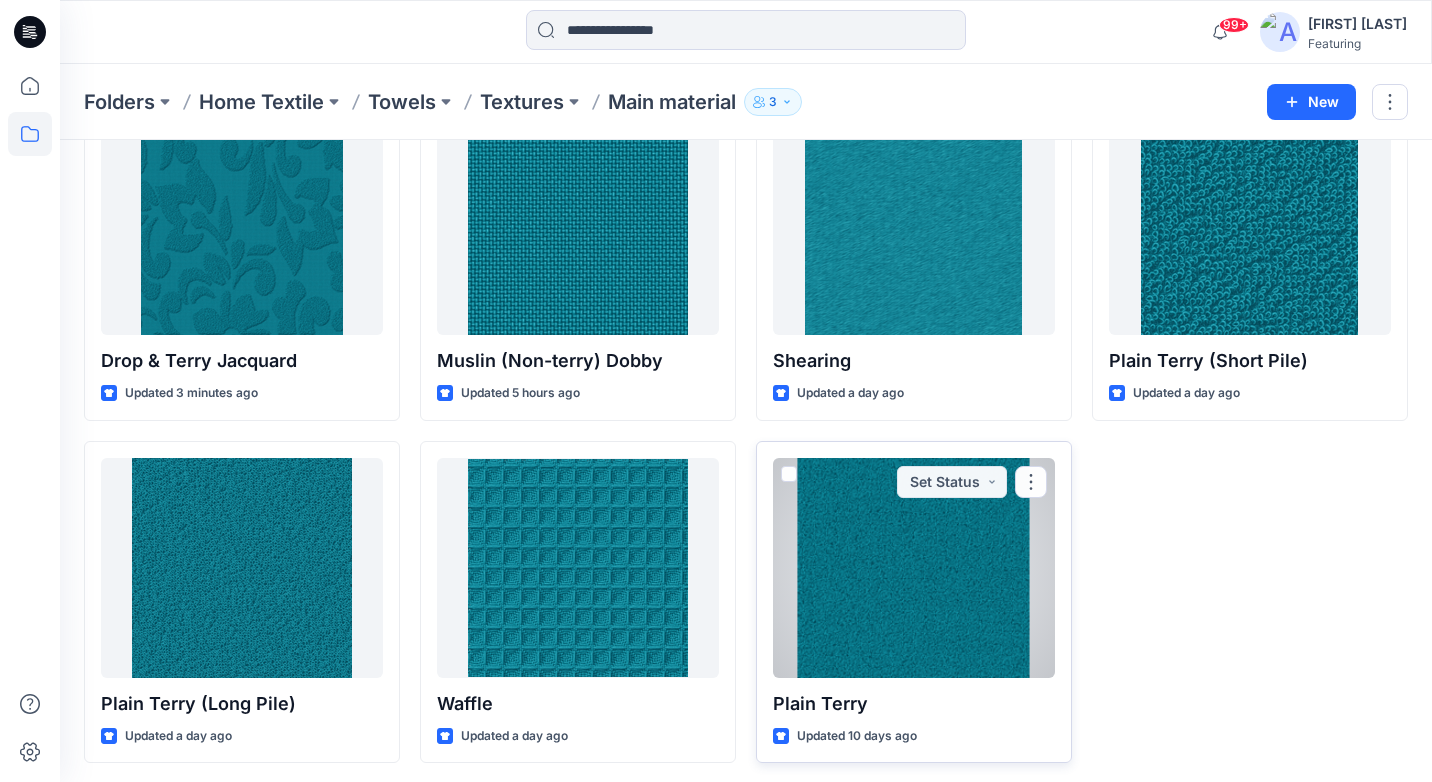 click at bounding box center (914, 568) 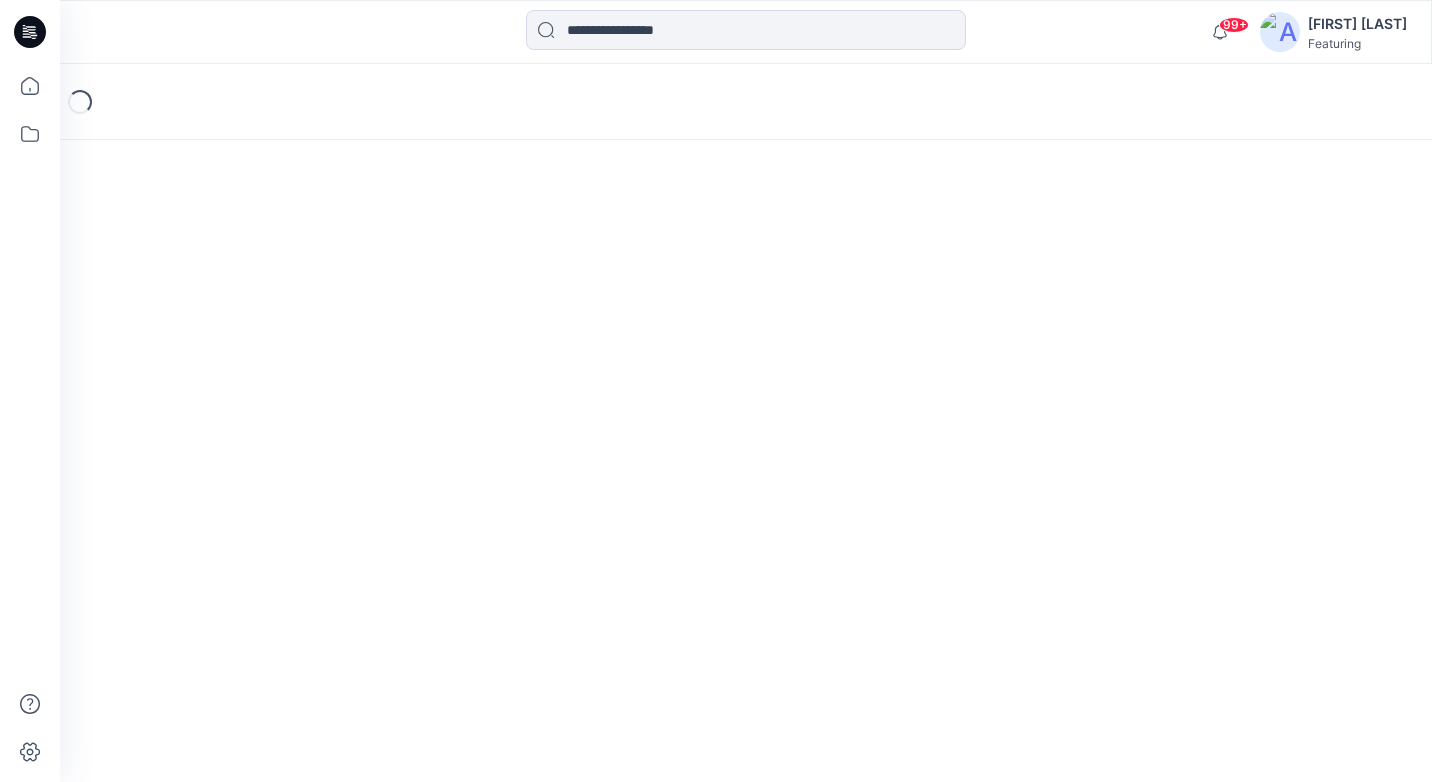 scroll, scrollTop: 0, scrollLeft: 0, axis: both 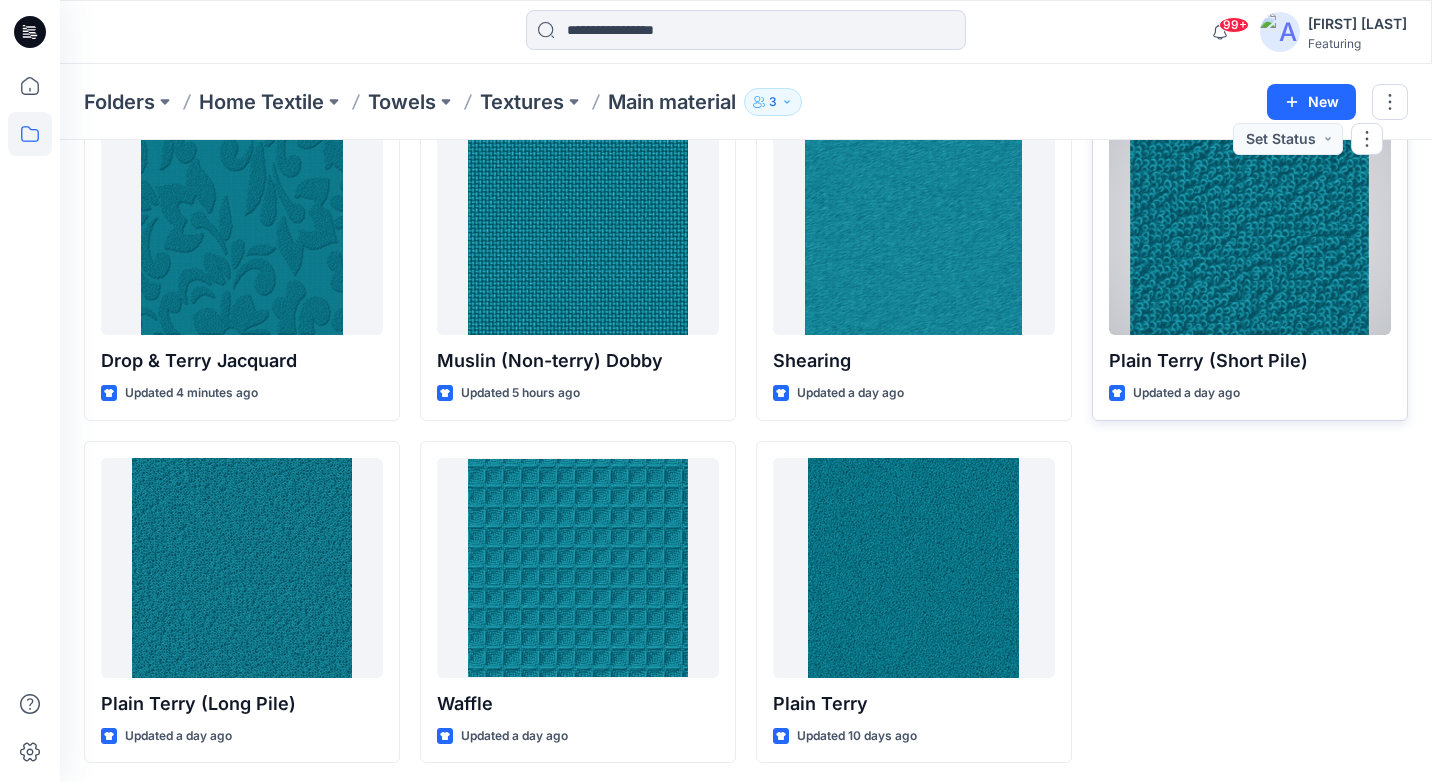 click at bounding box center (1250, 225) 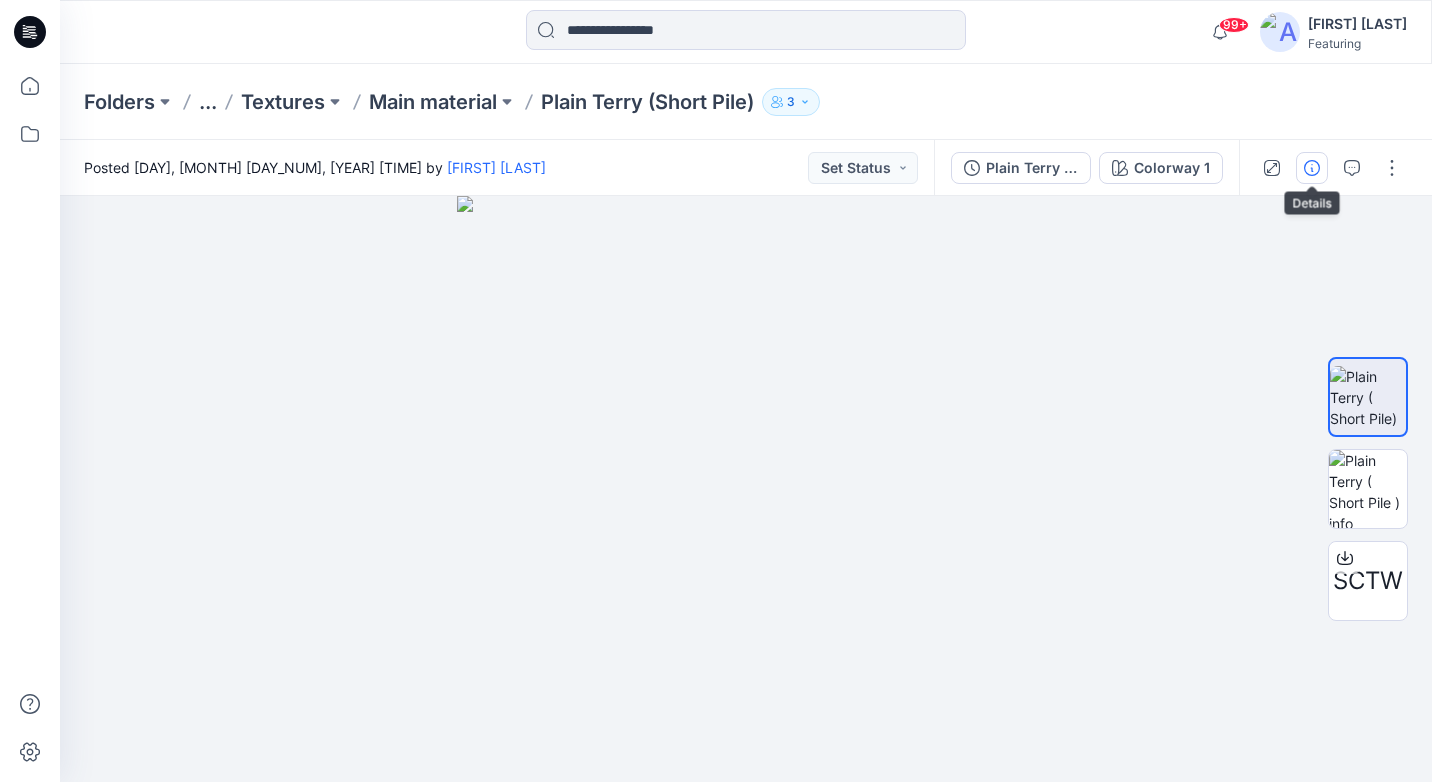 click 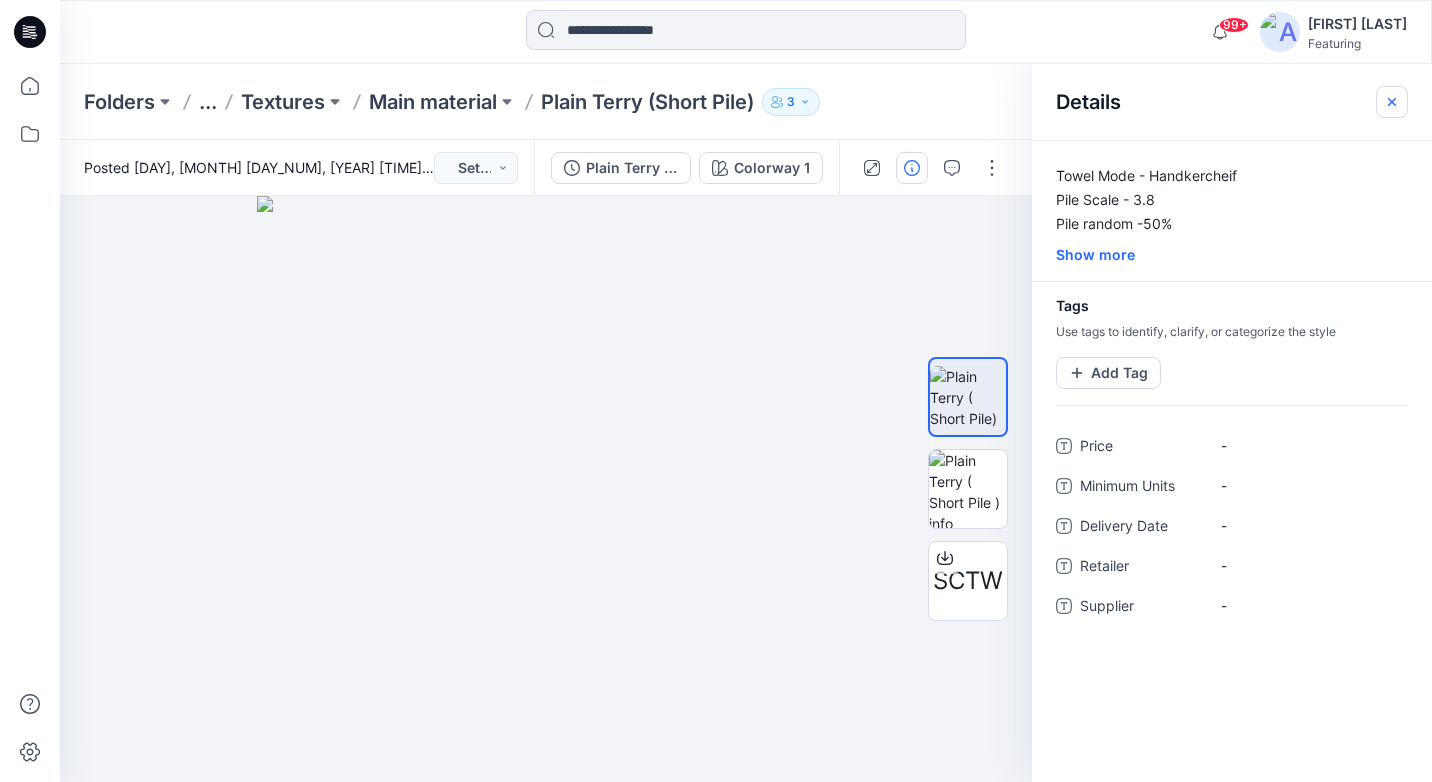 click 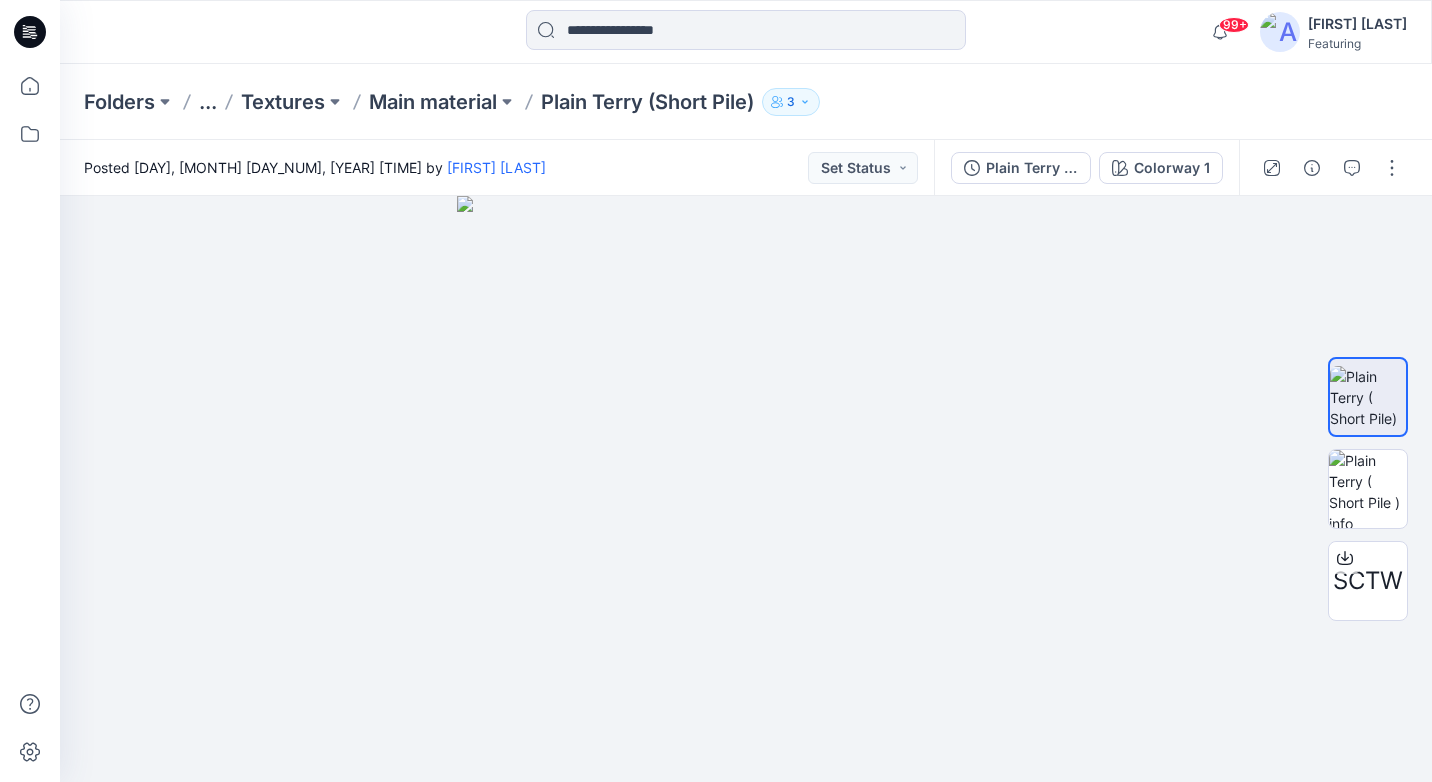 scroll, scrollTop: 126, scrollLeft: 0, axis: vertical 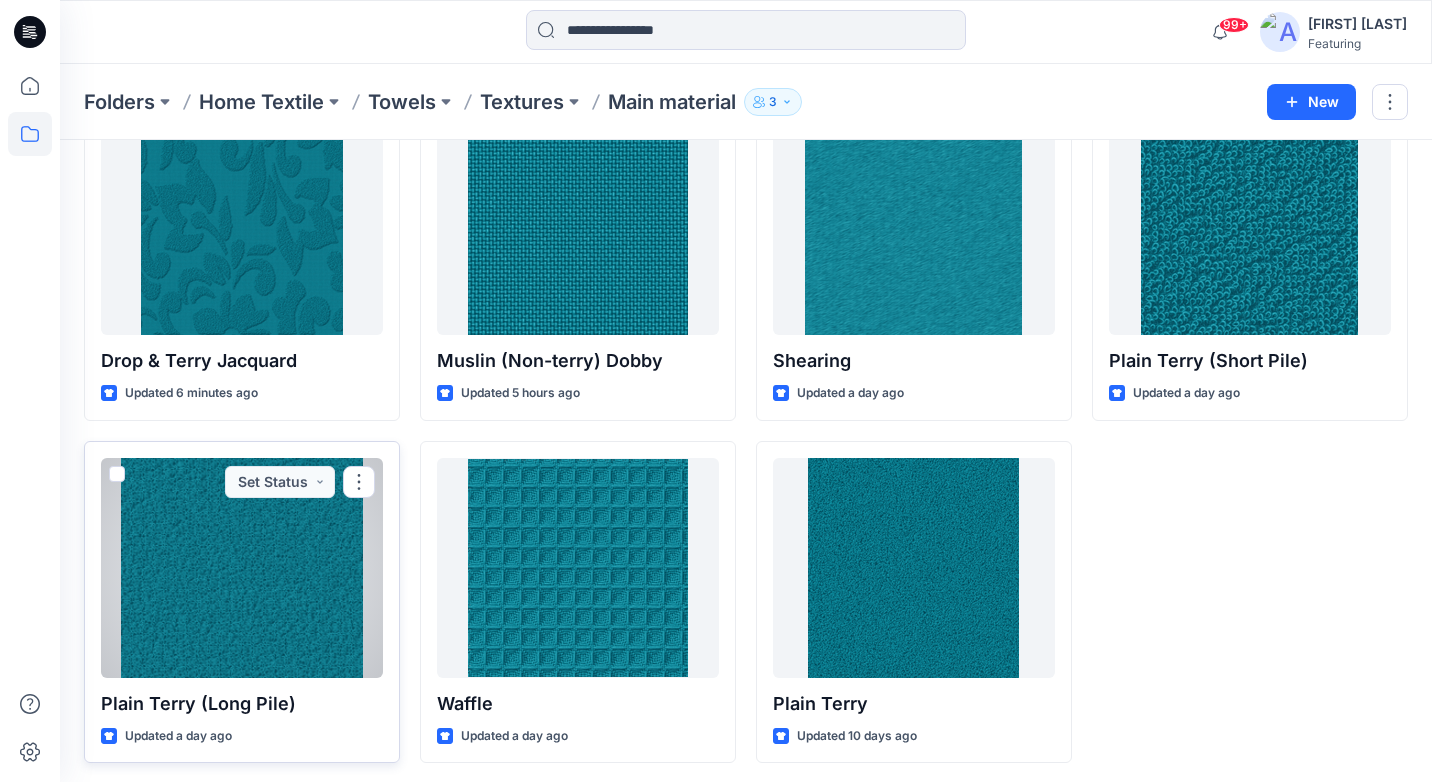 click at bounding box center (242, 568) 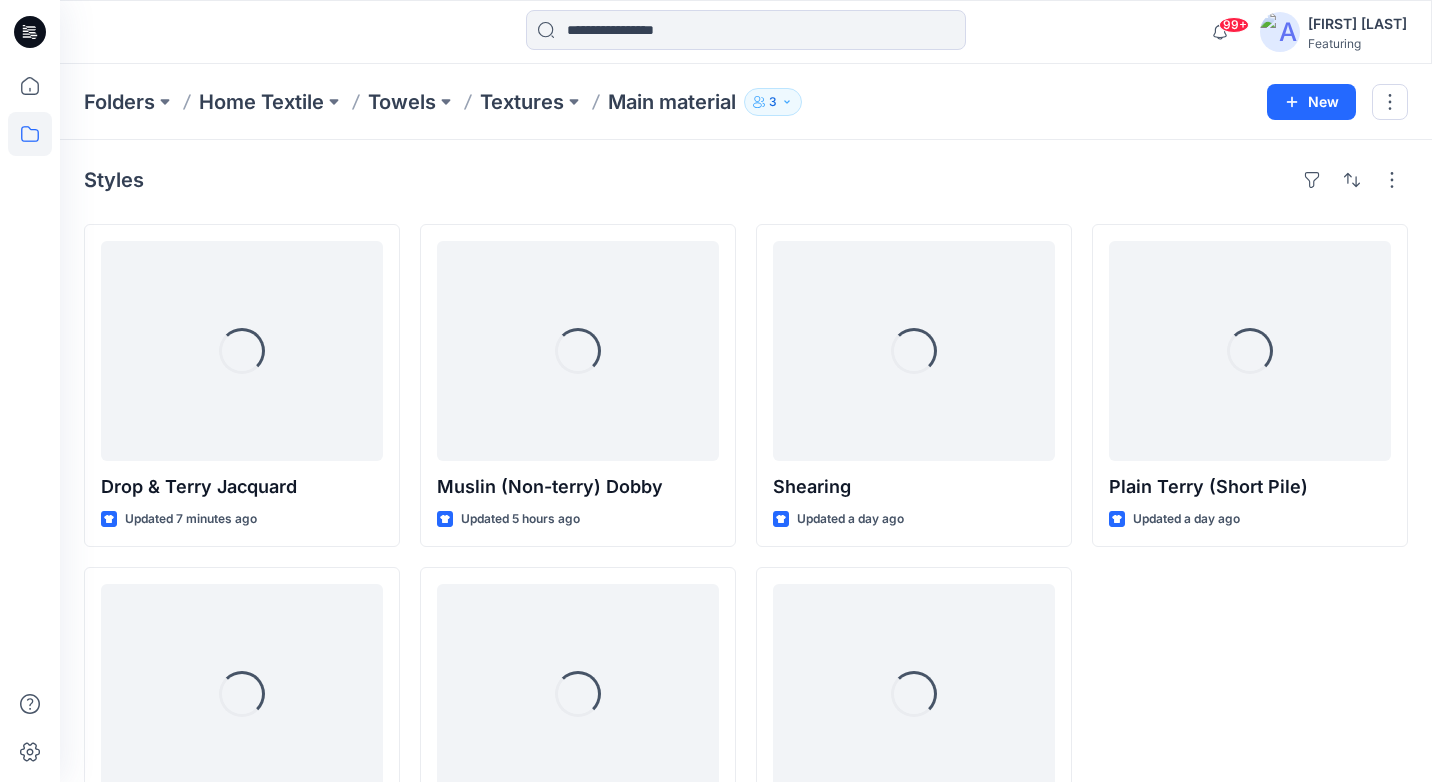 scroll, scrollTop: 126, scrollLeft: 0, axis: vertical 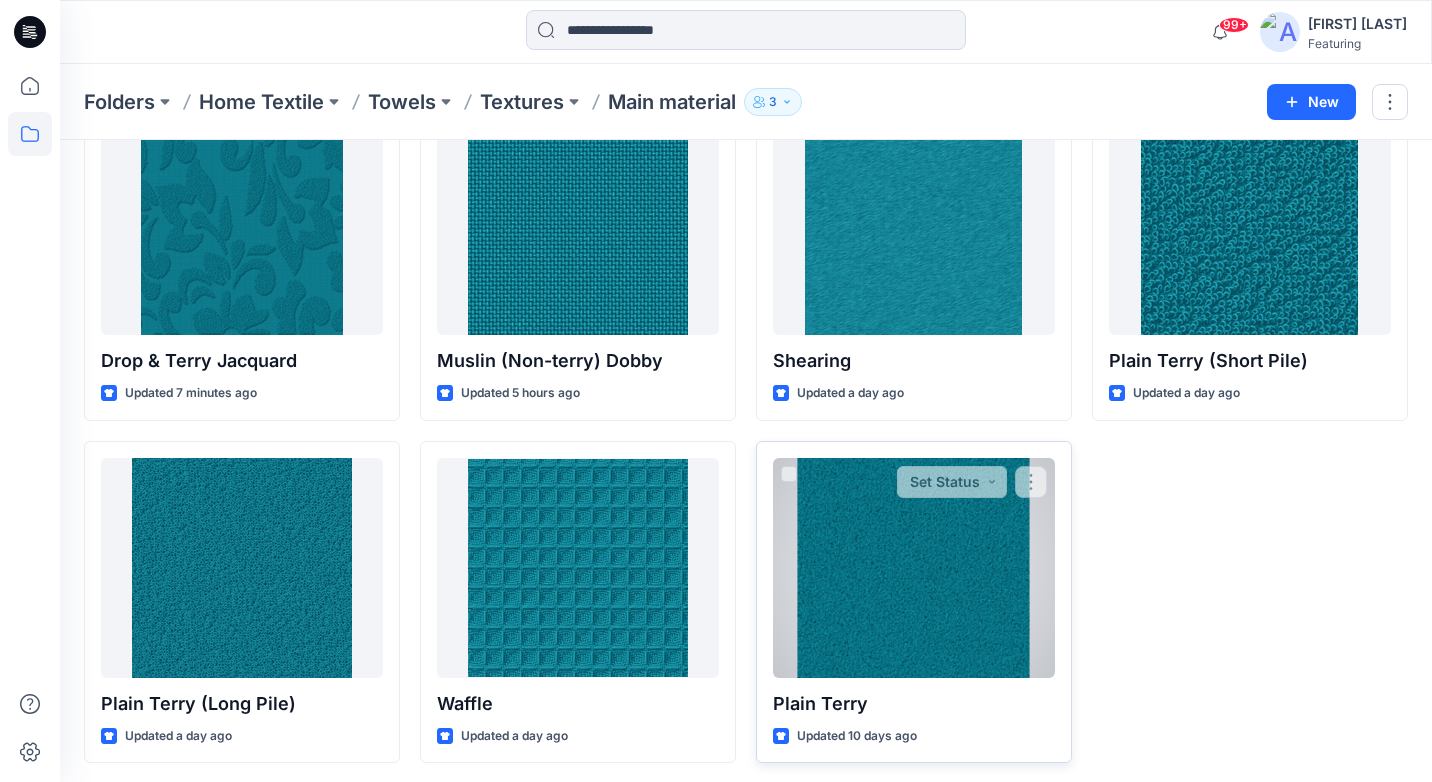 click at bounding box center [914, 568] 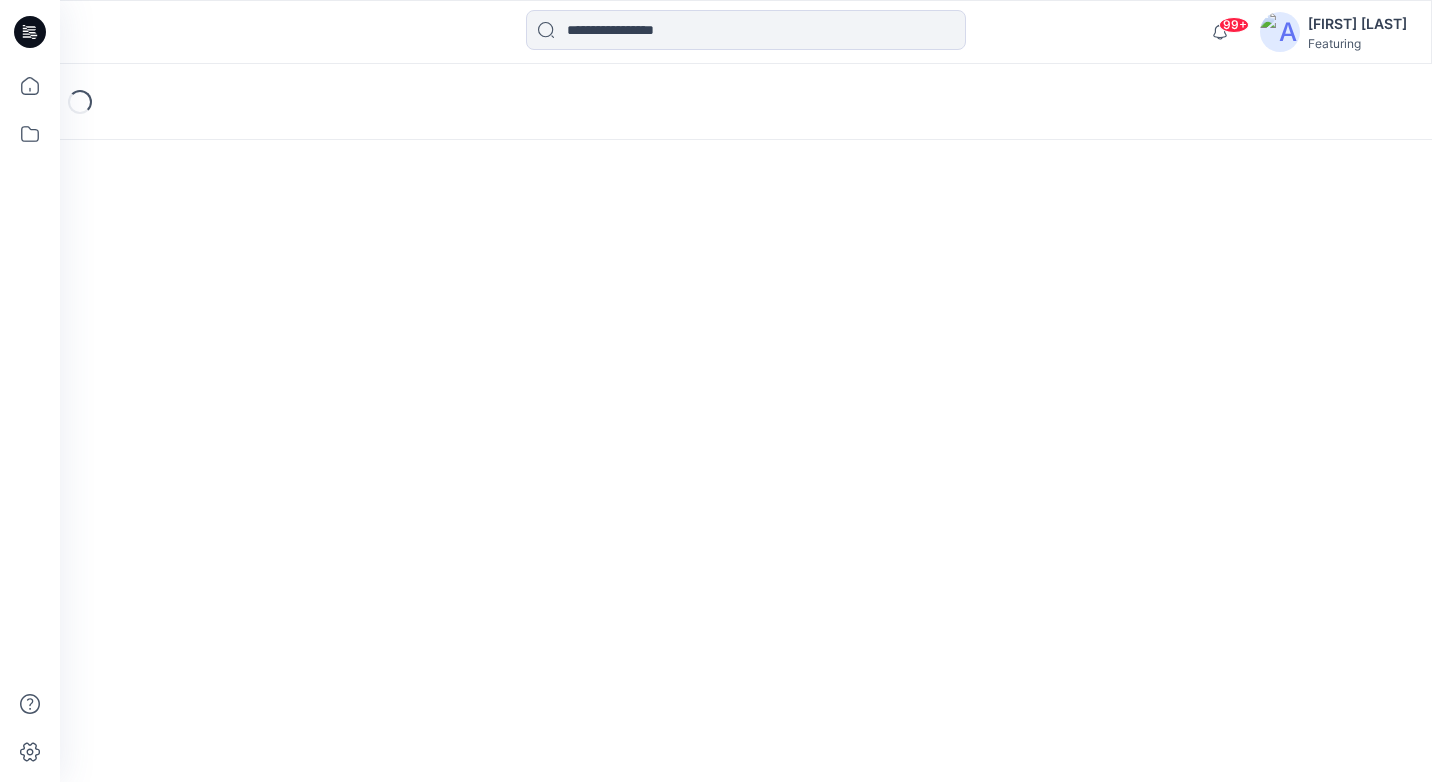 scroll, scrollTop: 0, scrollLeft: 0, axis: both 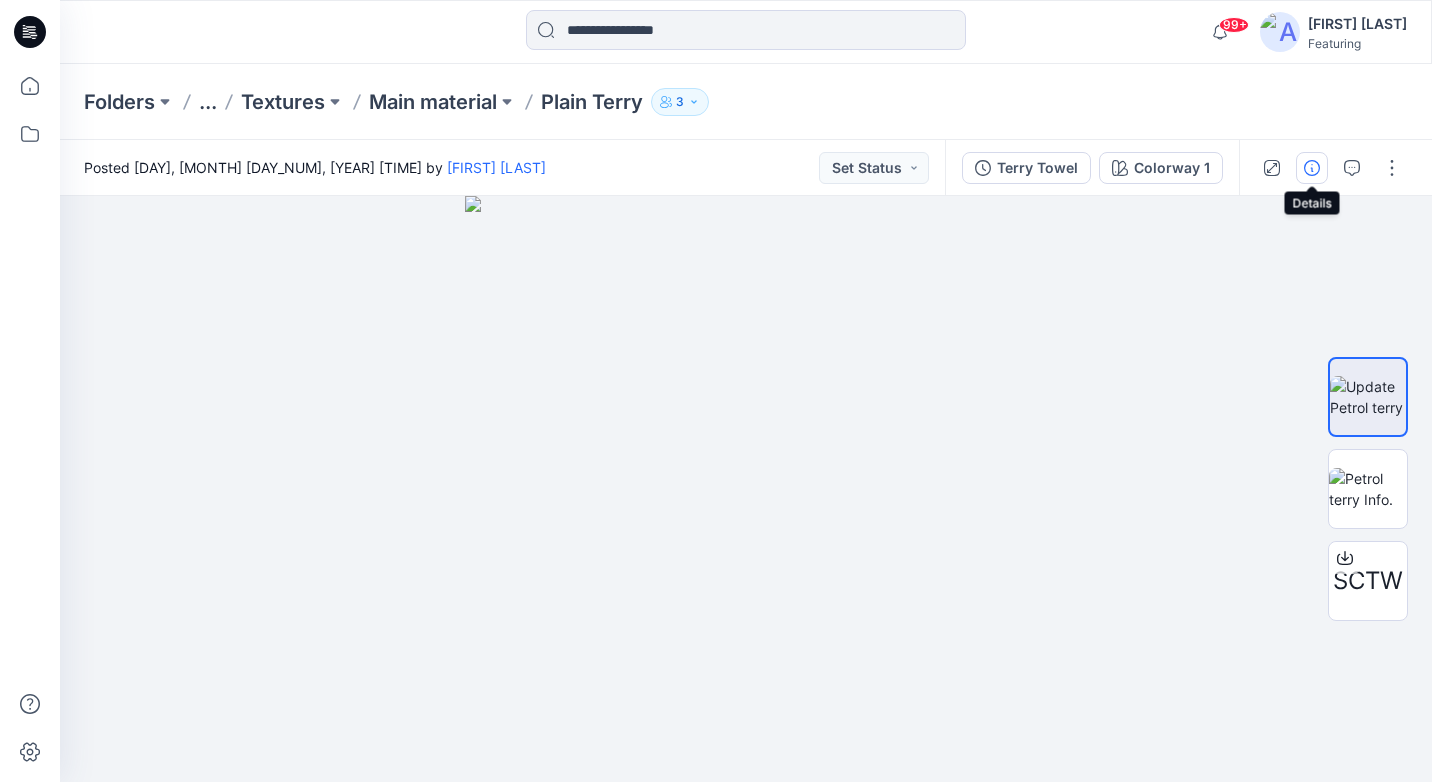 click 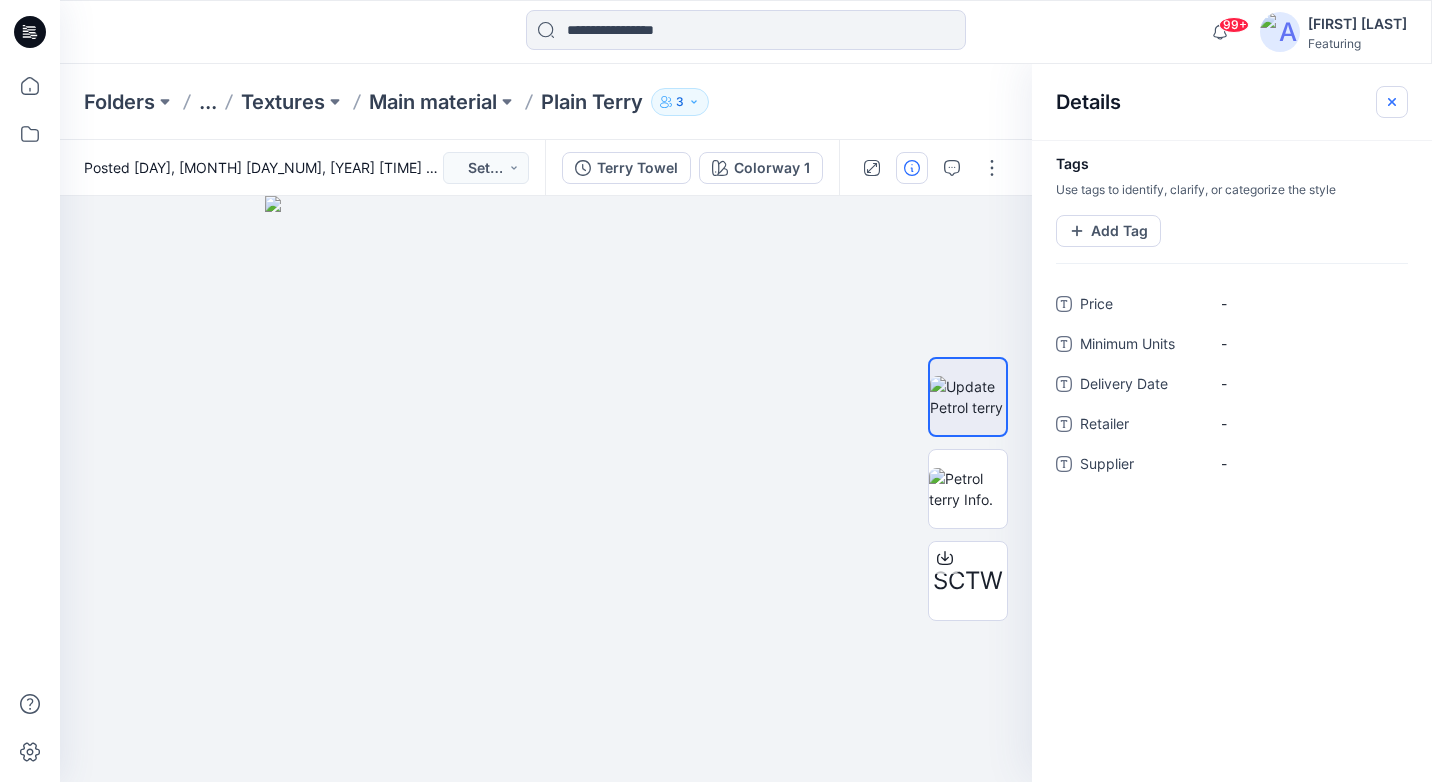 click 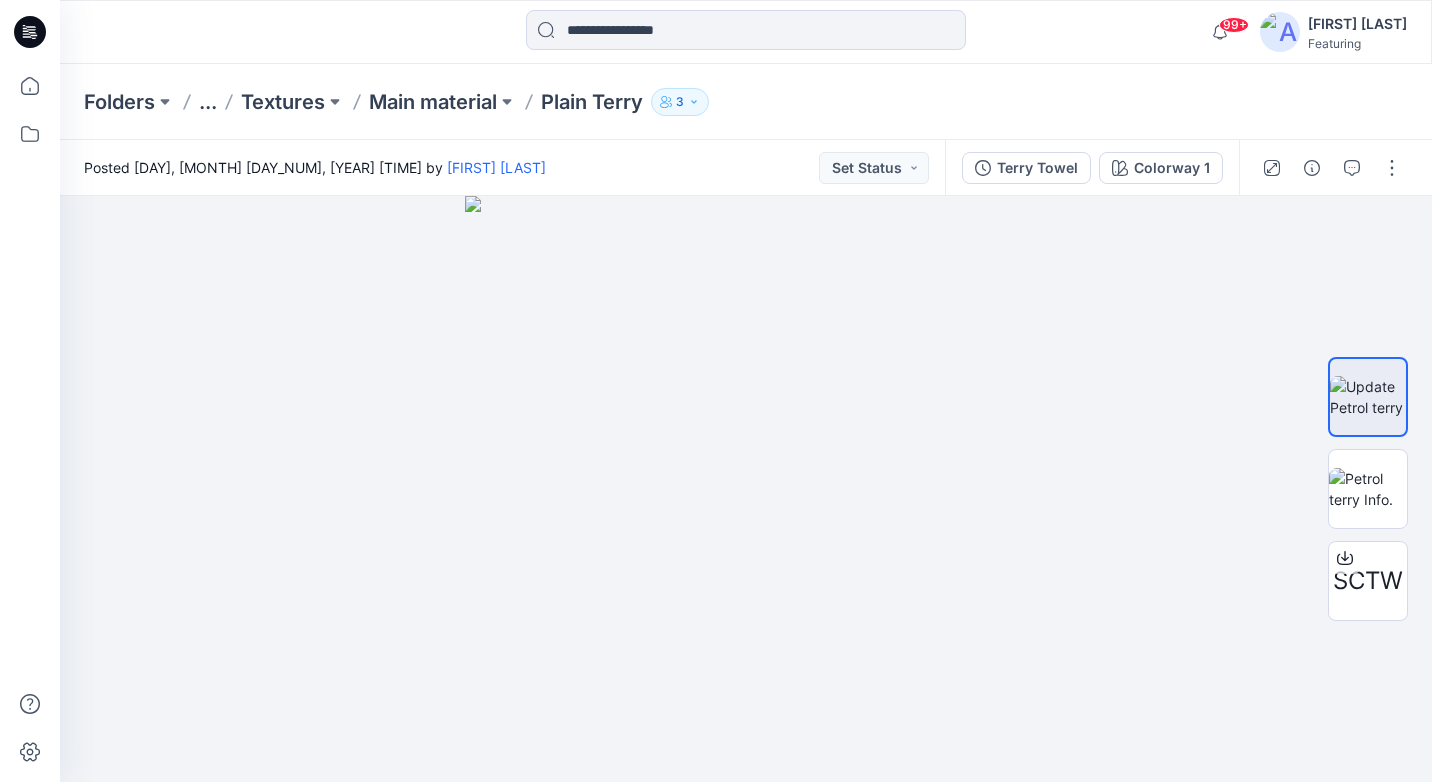 scroll, scrollTop: 126, scrollLeft: 0, axis: vertical 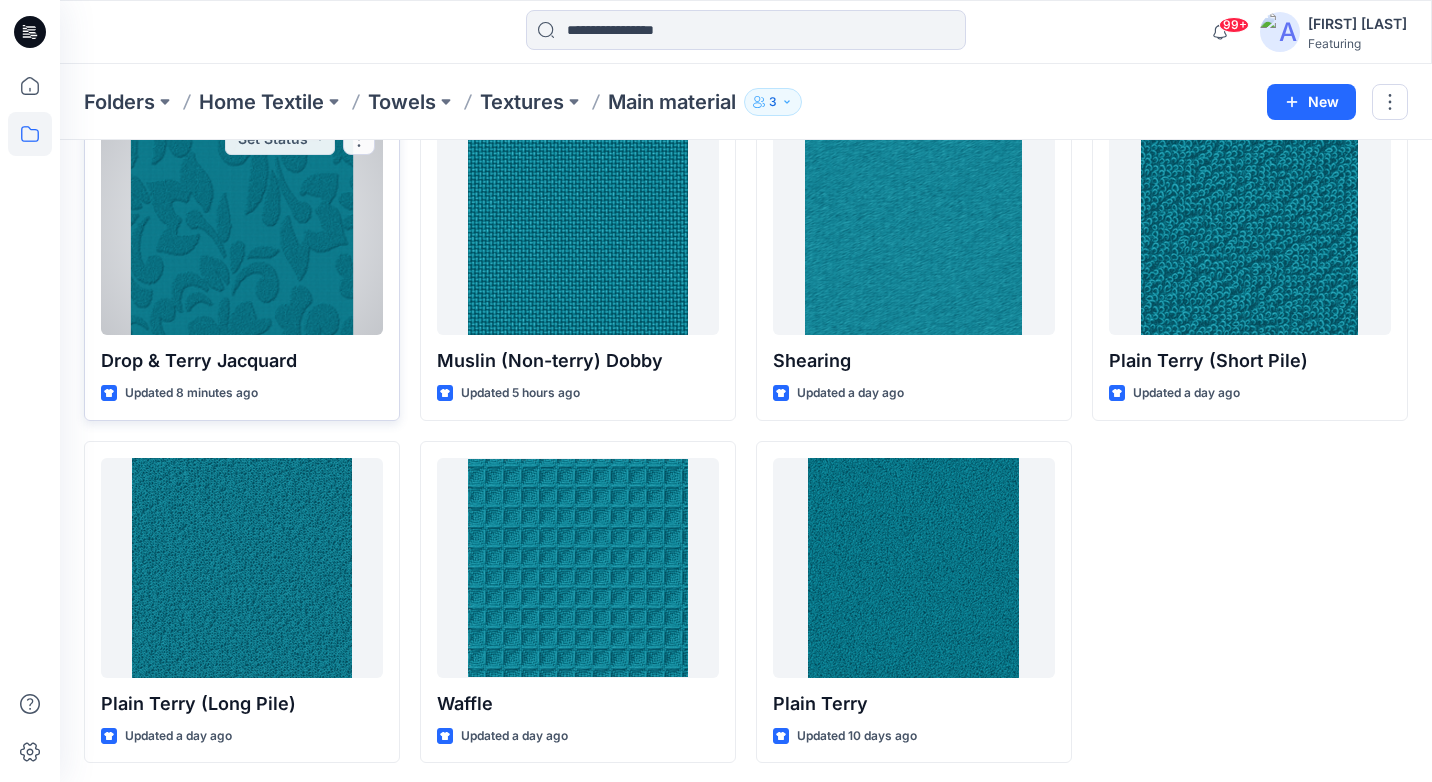 click at bounding box center [242, 225] 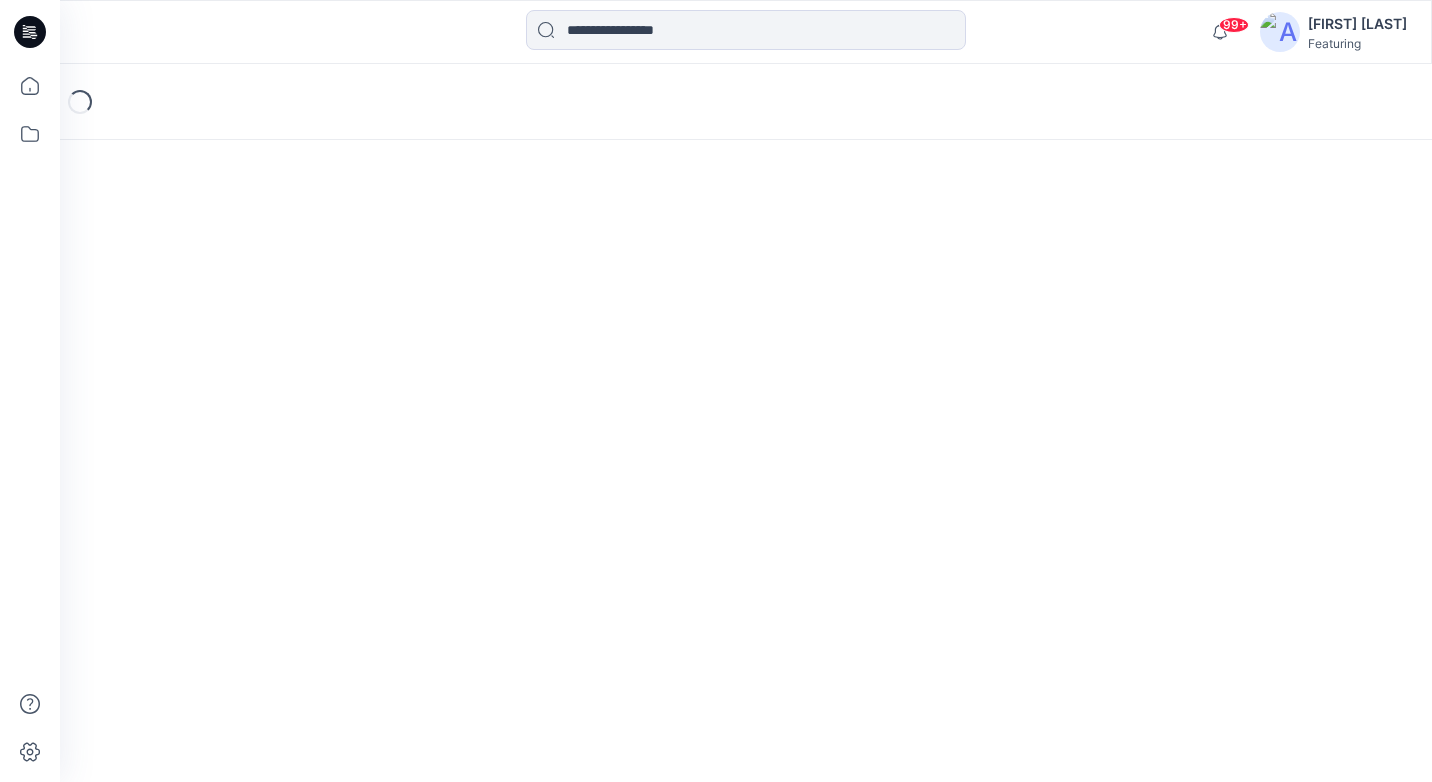 scroll, scrollTop: 0, scrollLeft: 0, axis: both 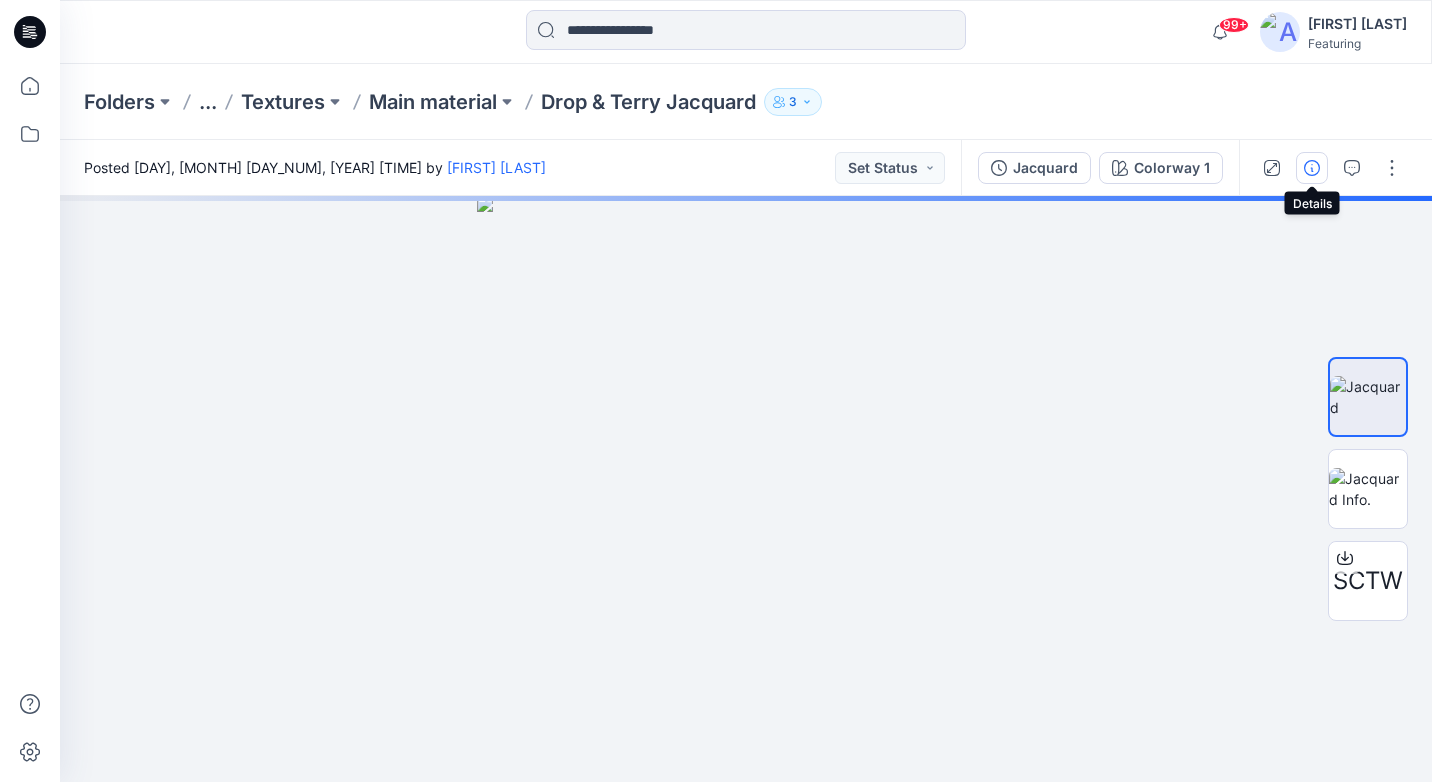 click 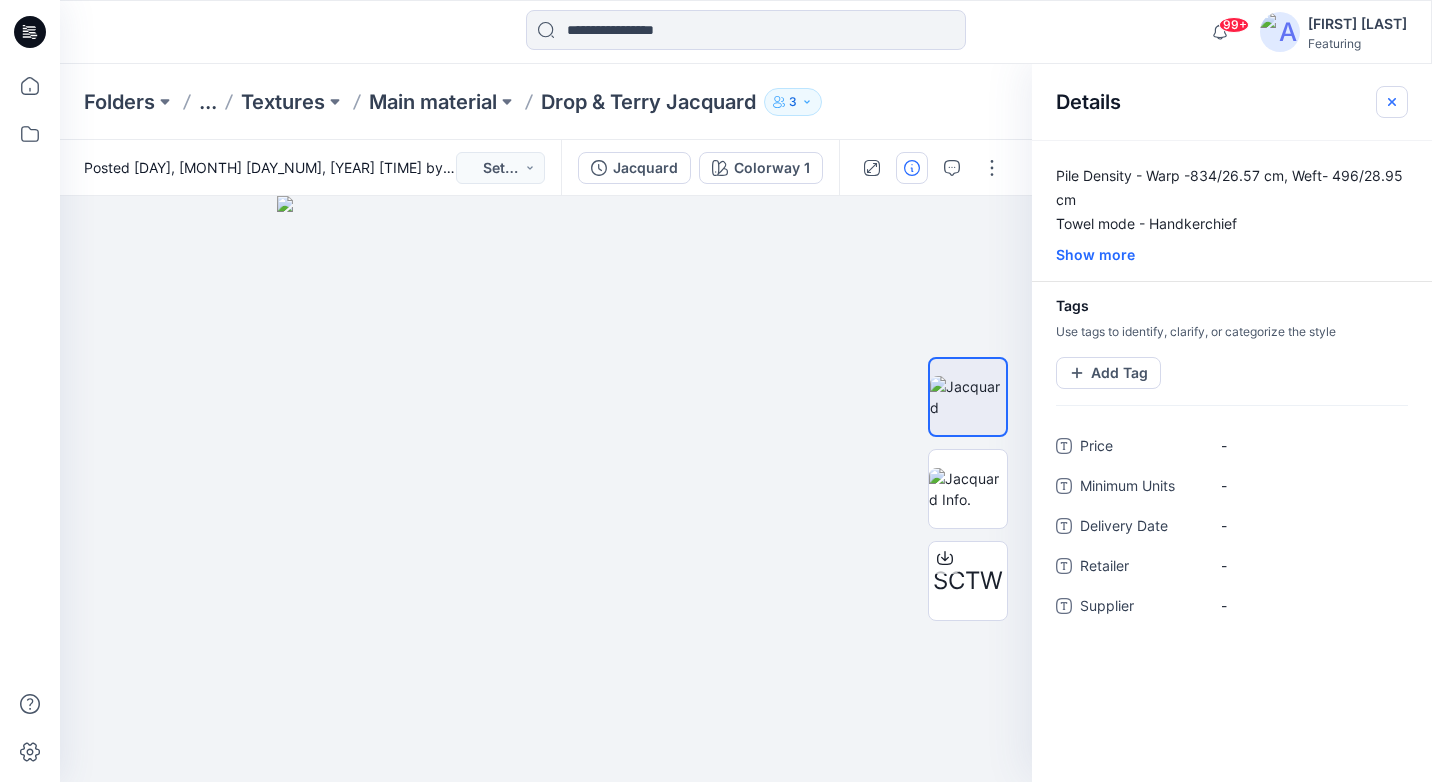 click 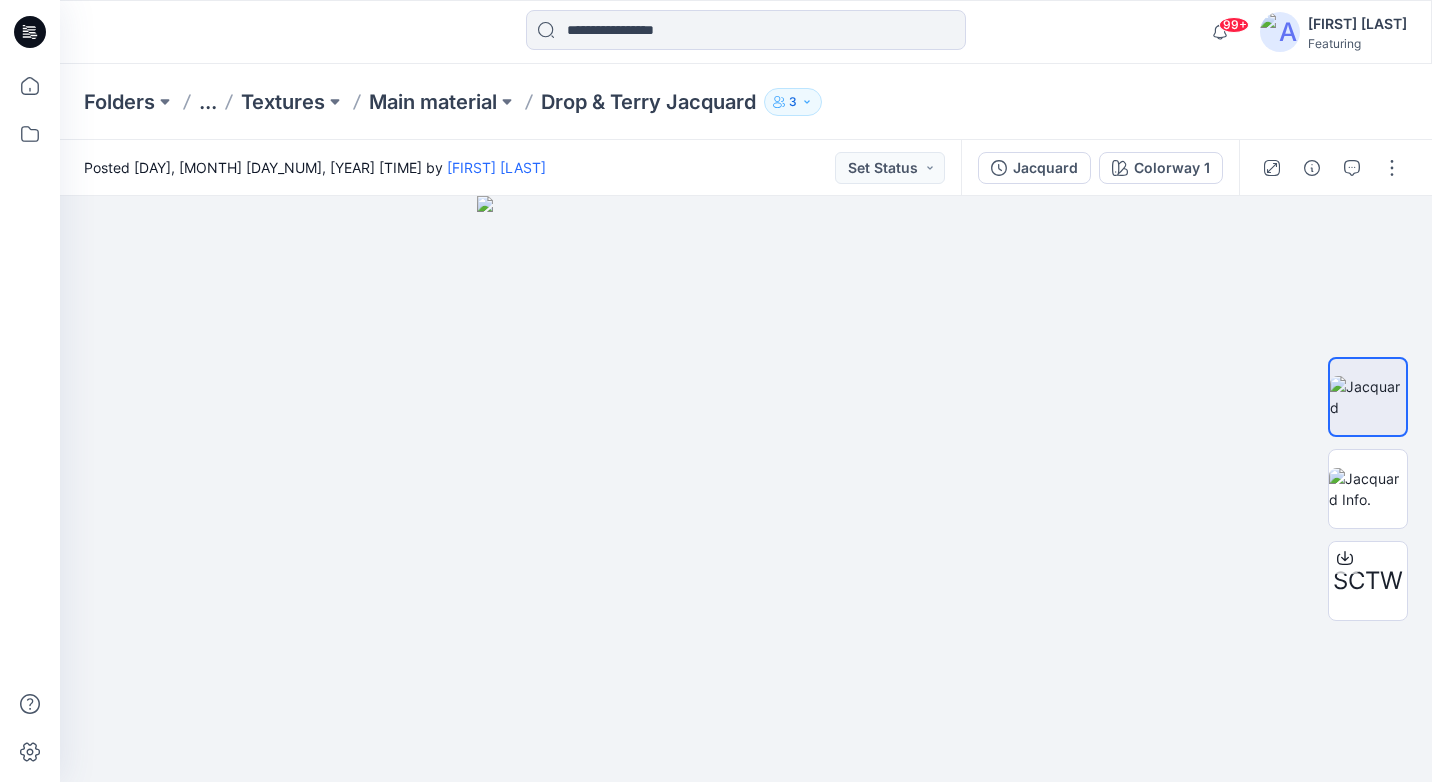 scroll, scrollTop: 126, scrollLeft: 0, axis: vertical 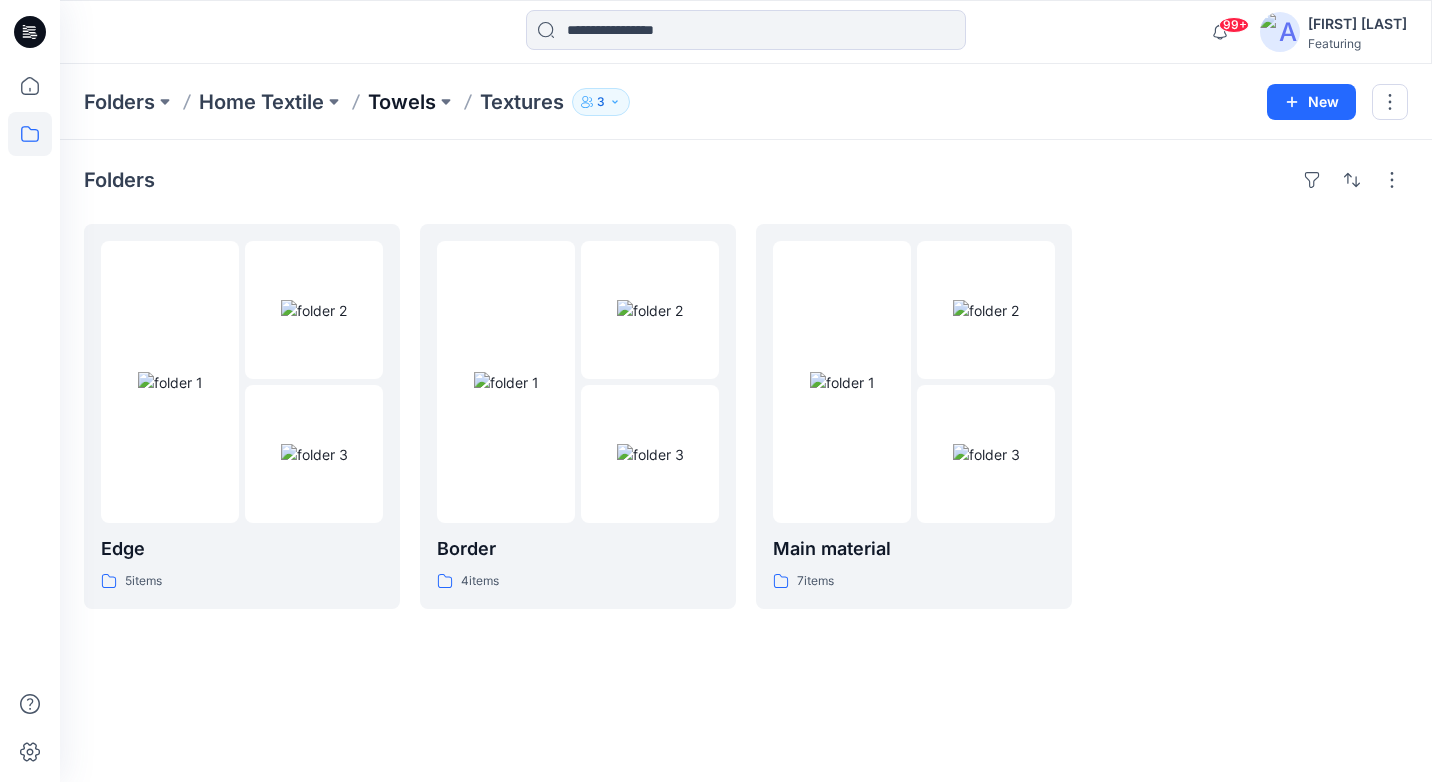 click on "Towels" at bounding box center (402, 102) 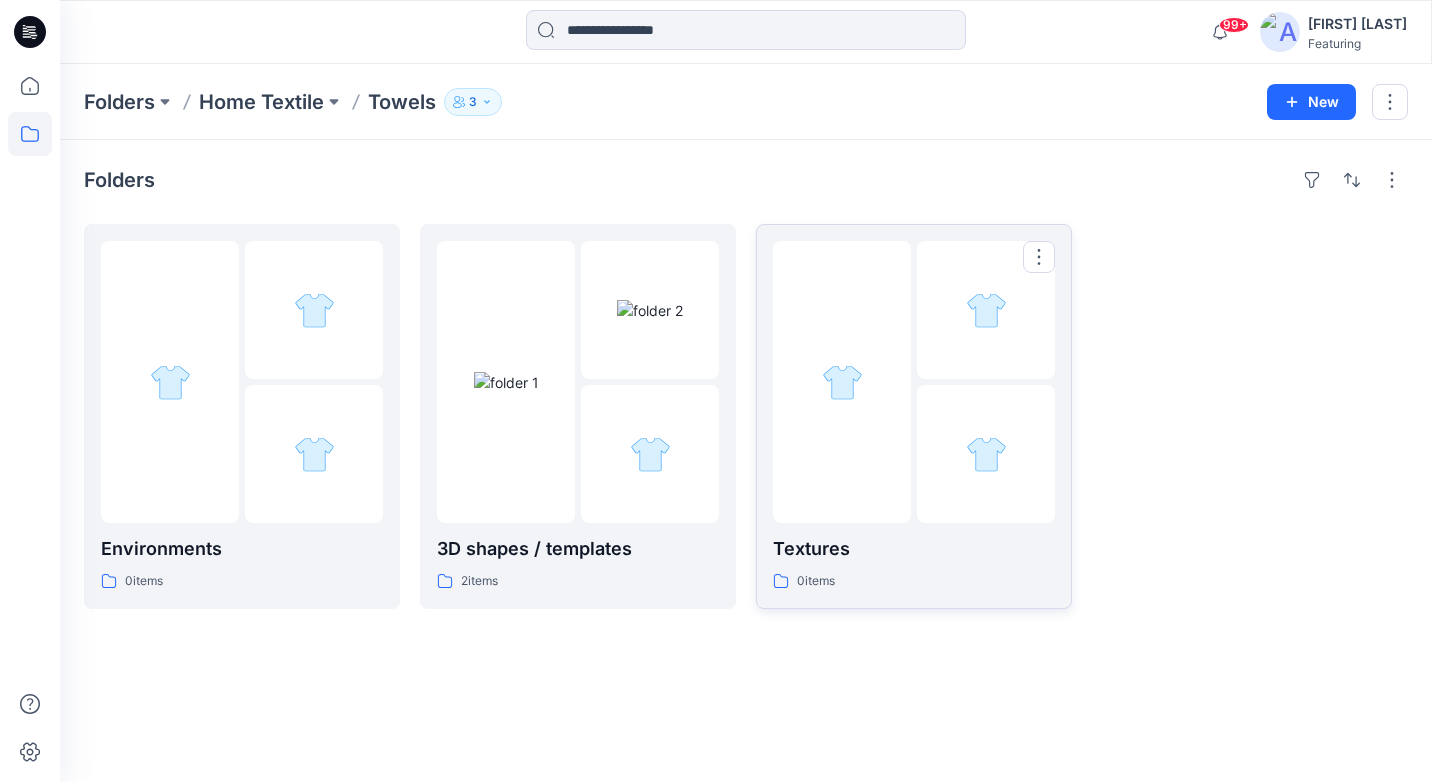click on "Textures" at bounding box center (914, 549) 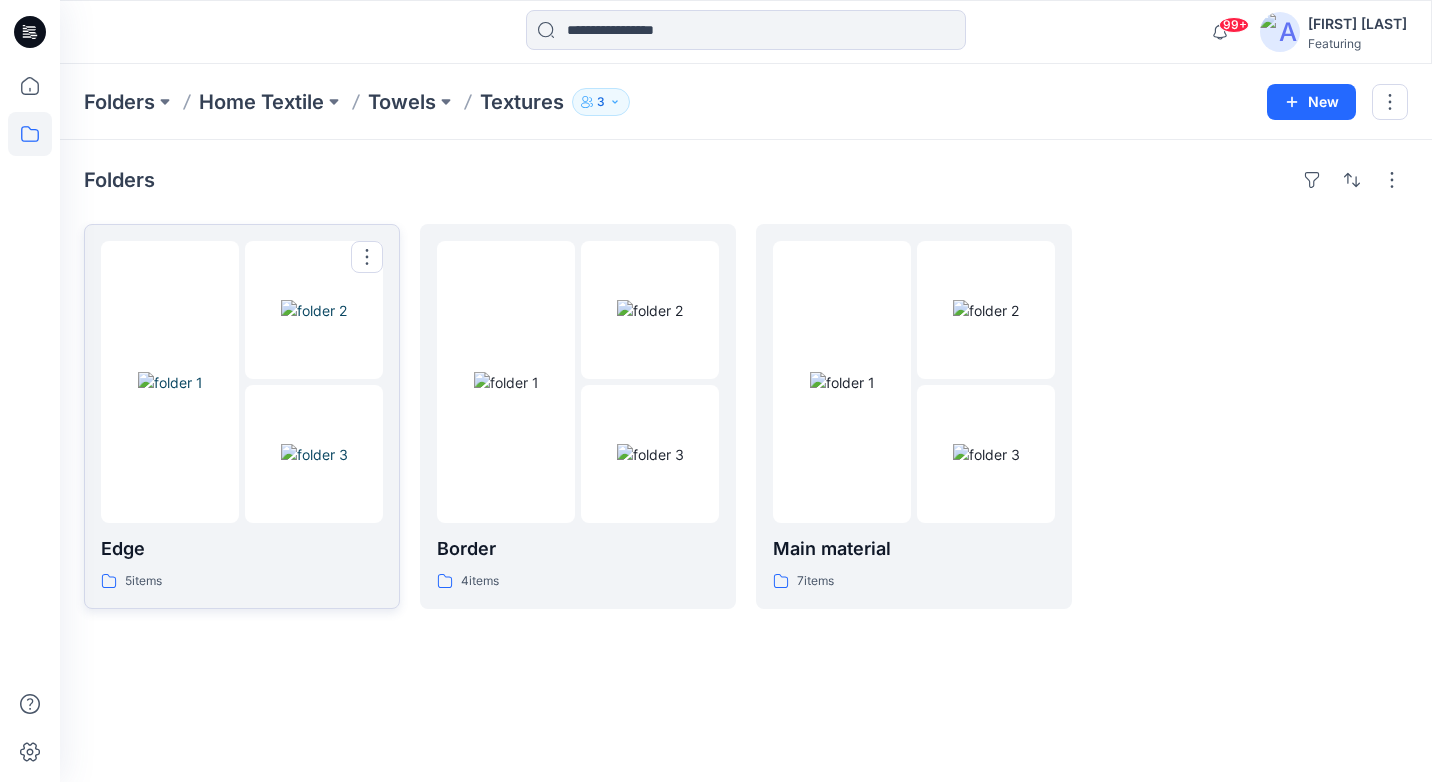 click on "Edge" at bounding box center (242, 549) 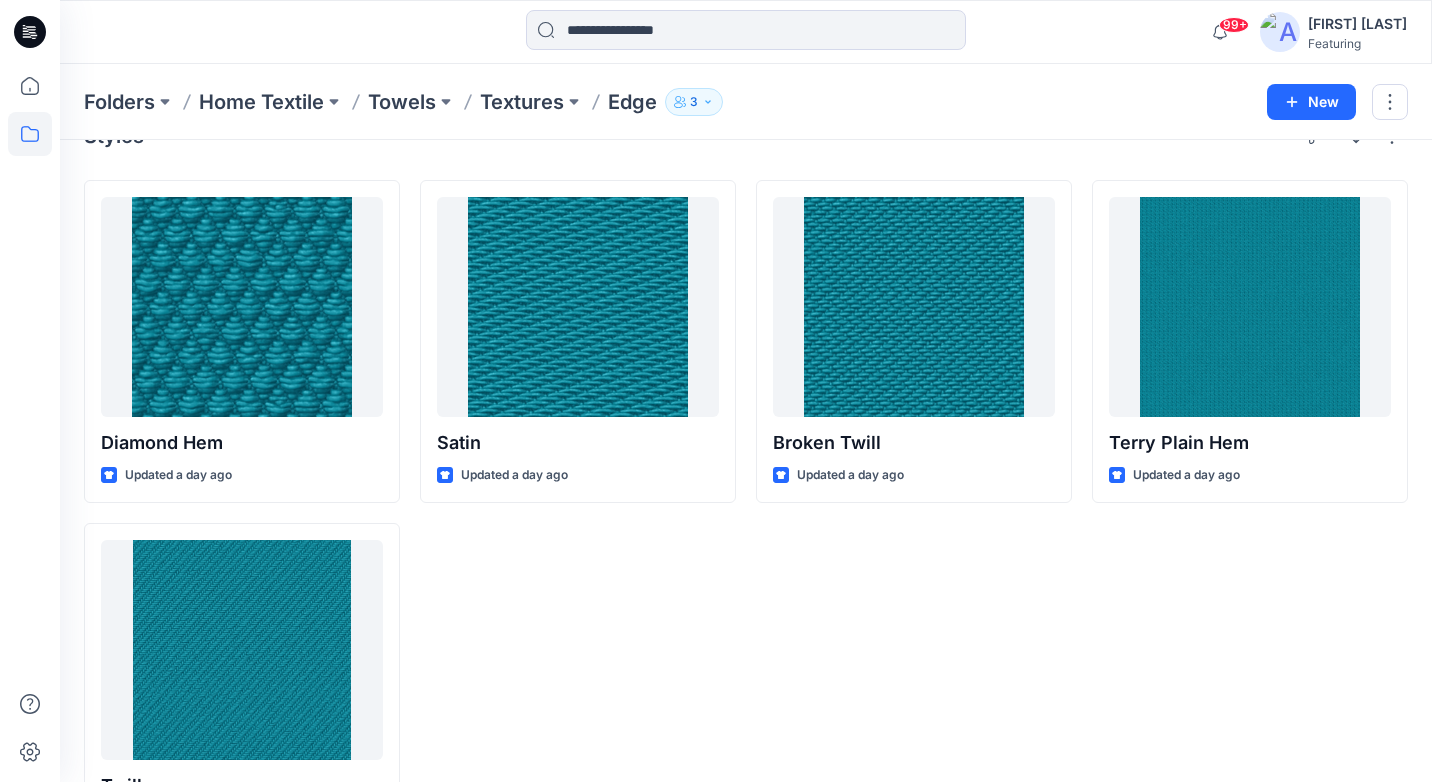 scroll, scrollTop: 81, scrollLeft: 0, axis: vertical 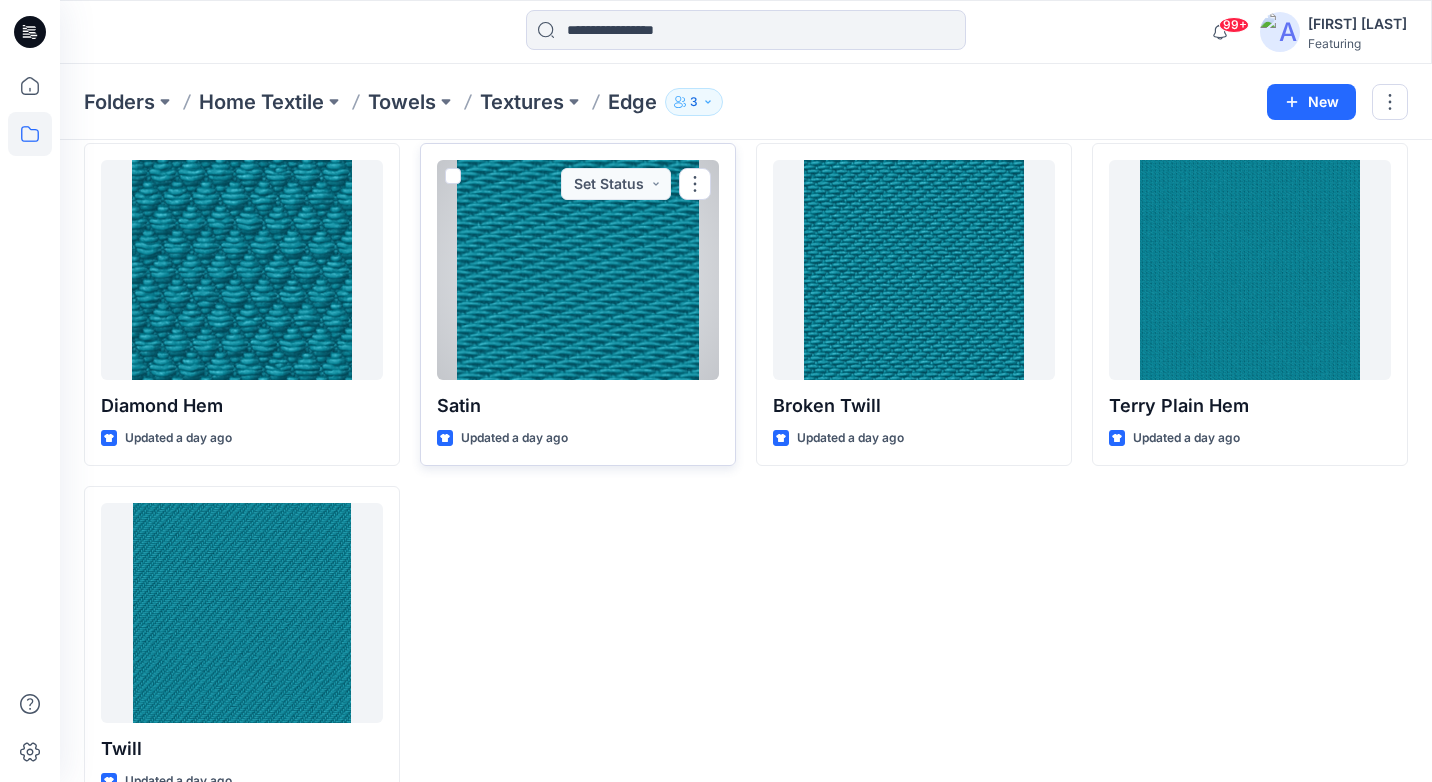 click at bounding box center [578, 270] 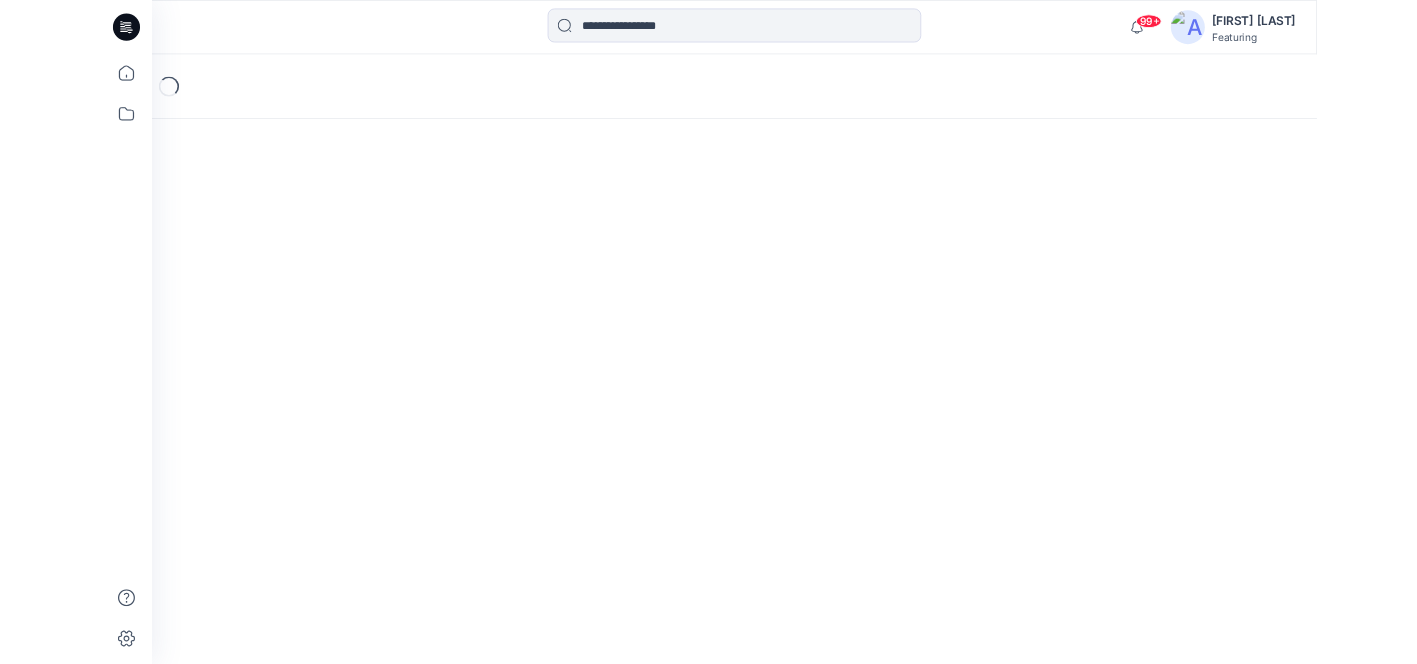 scroll, scrollTop: 0, scrollLeft: 0, axis: both 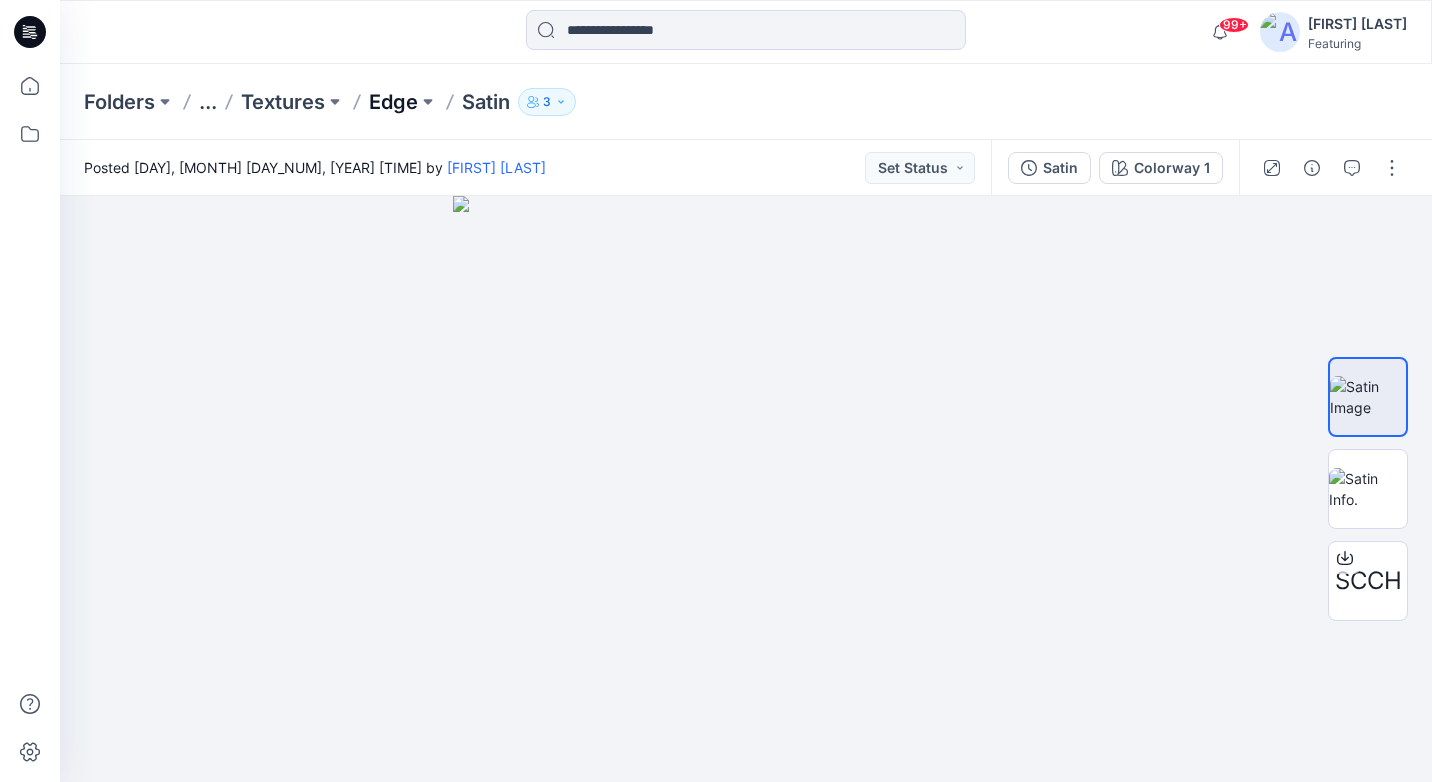 click on "Edge" at bounding box center (393, 102) 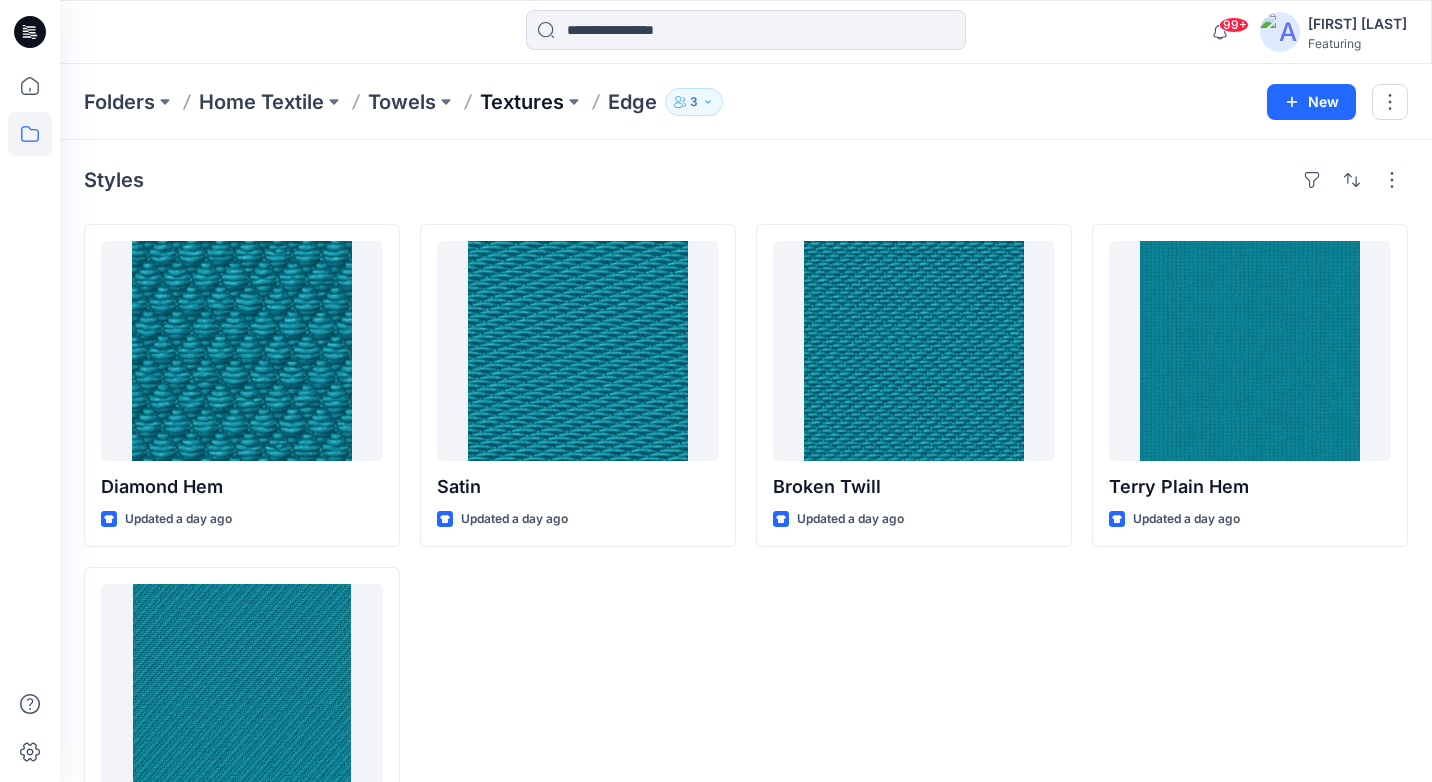 click on "Textures" at bounding box center (522, 102) 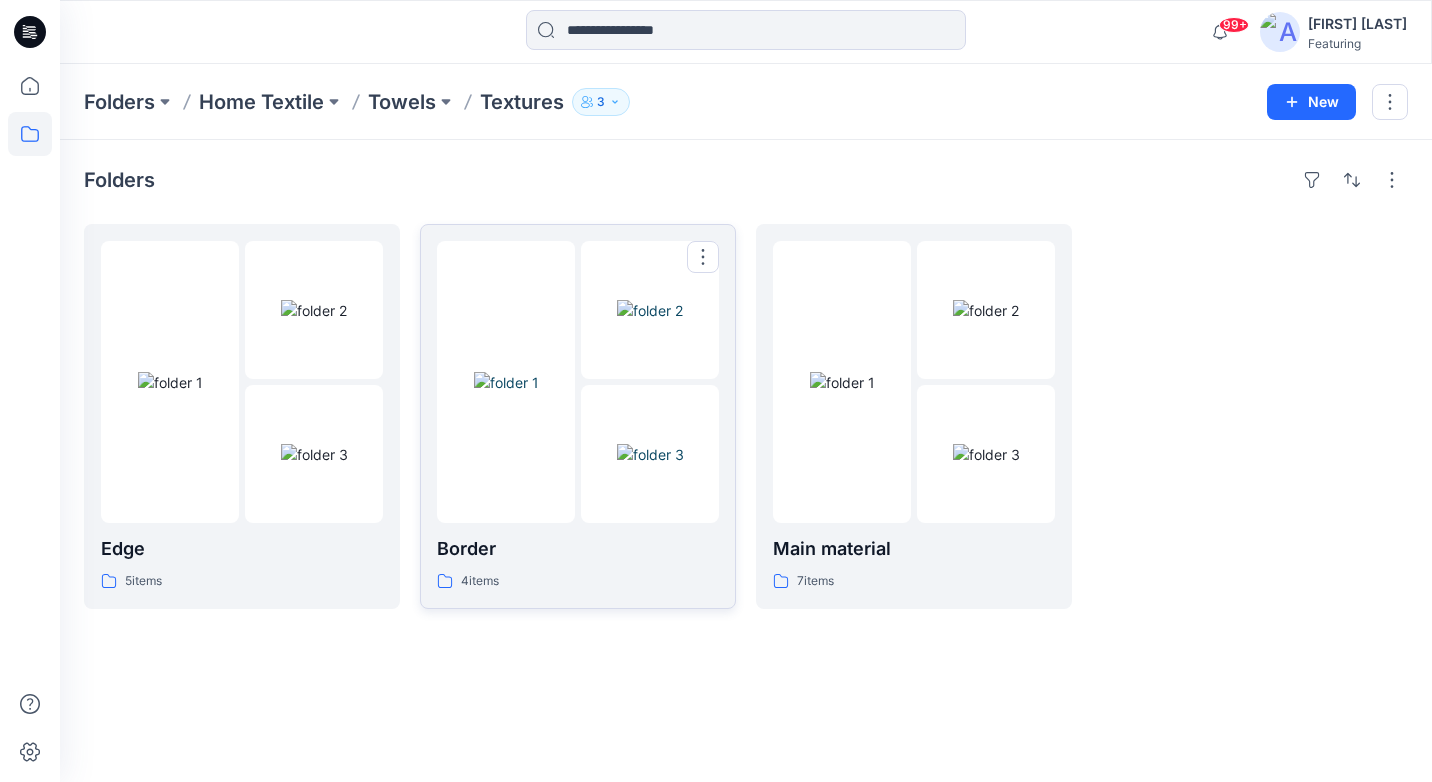 click at bounding box center [506, 382] 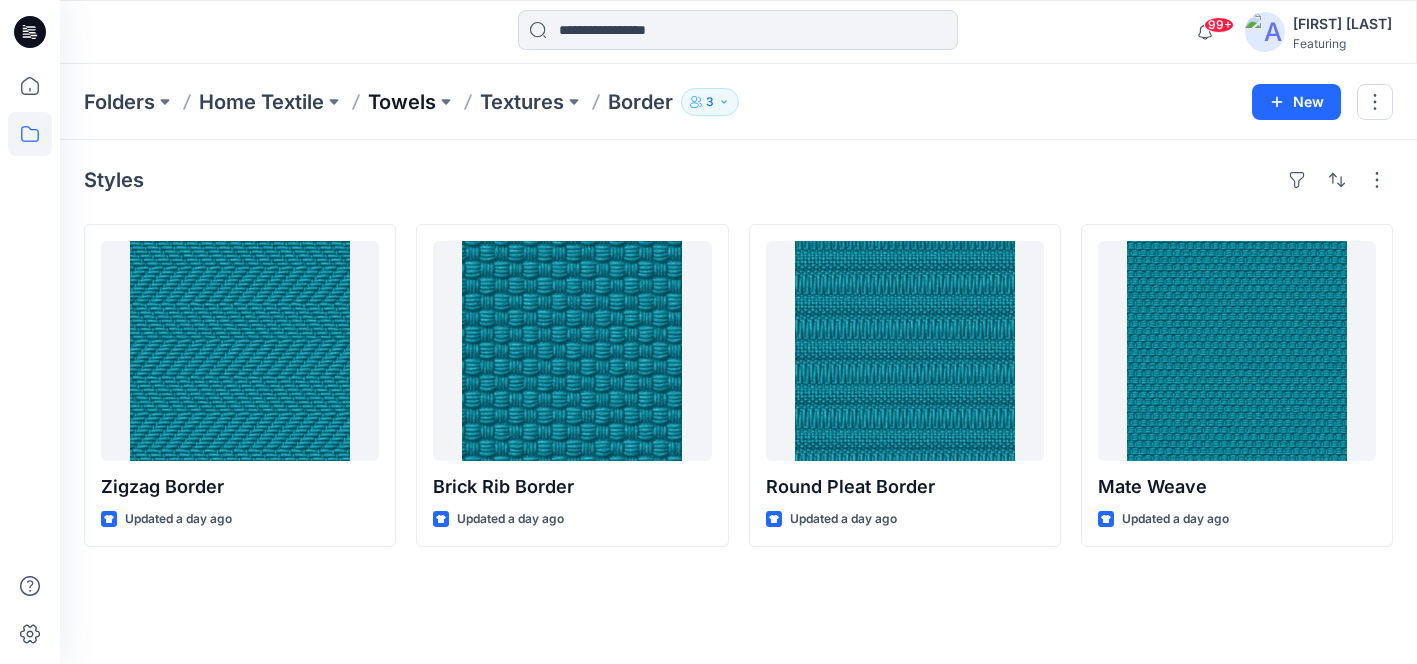 click on "Towels" at bounding box center [402, 102] 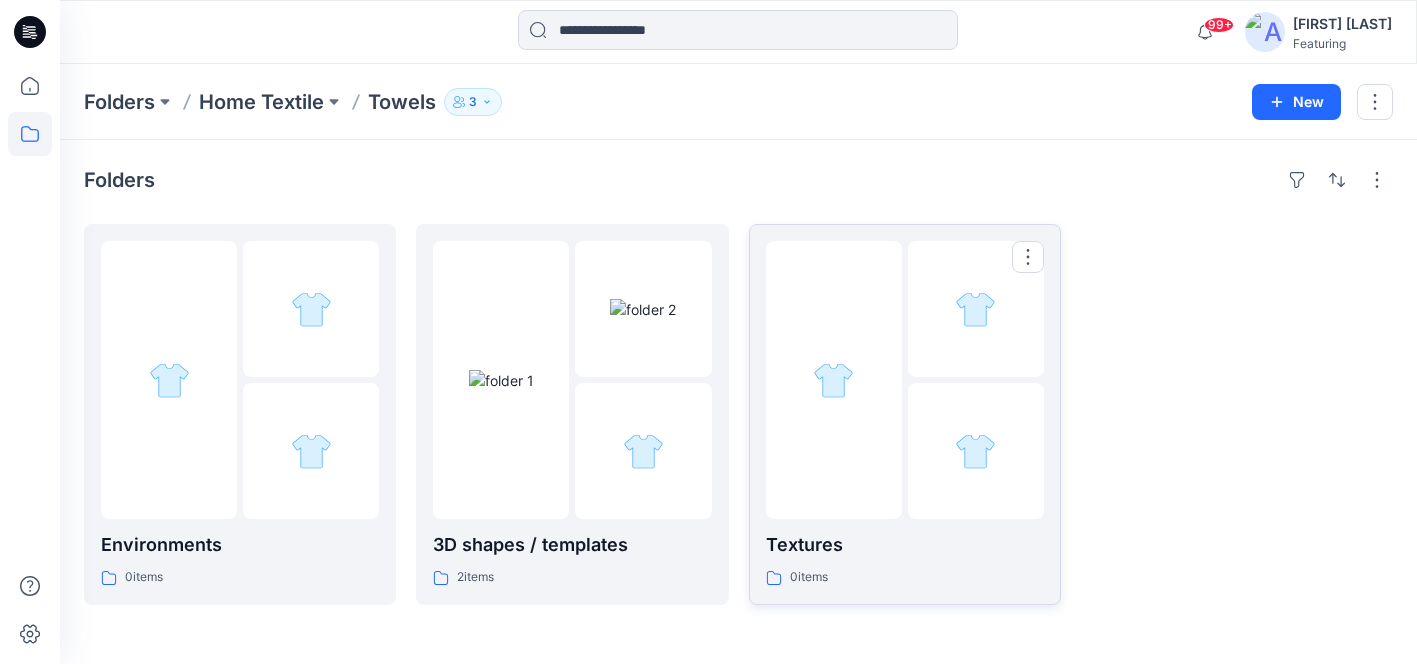 click at bounding box center (976, 380) 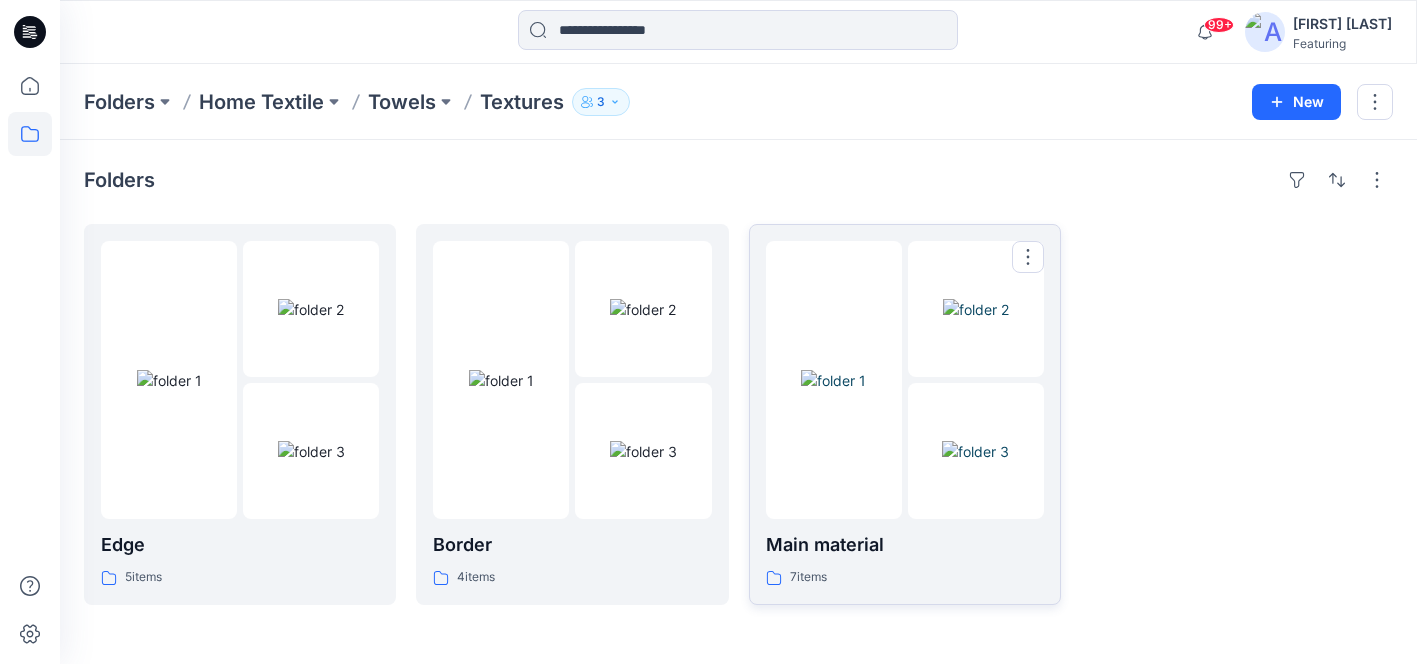 click on "Main material" at bounding box center (905, 545) 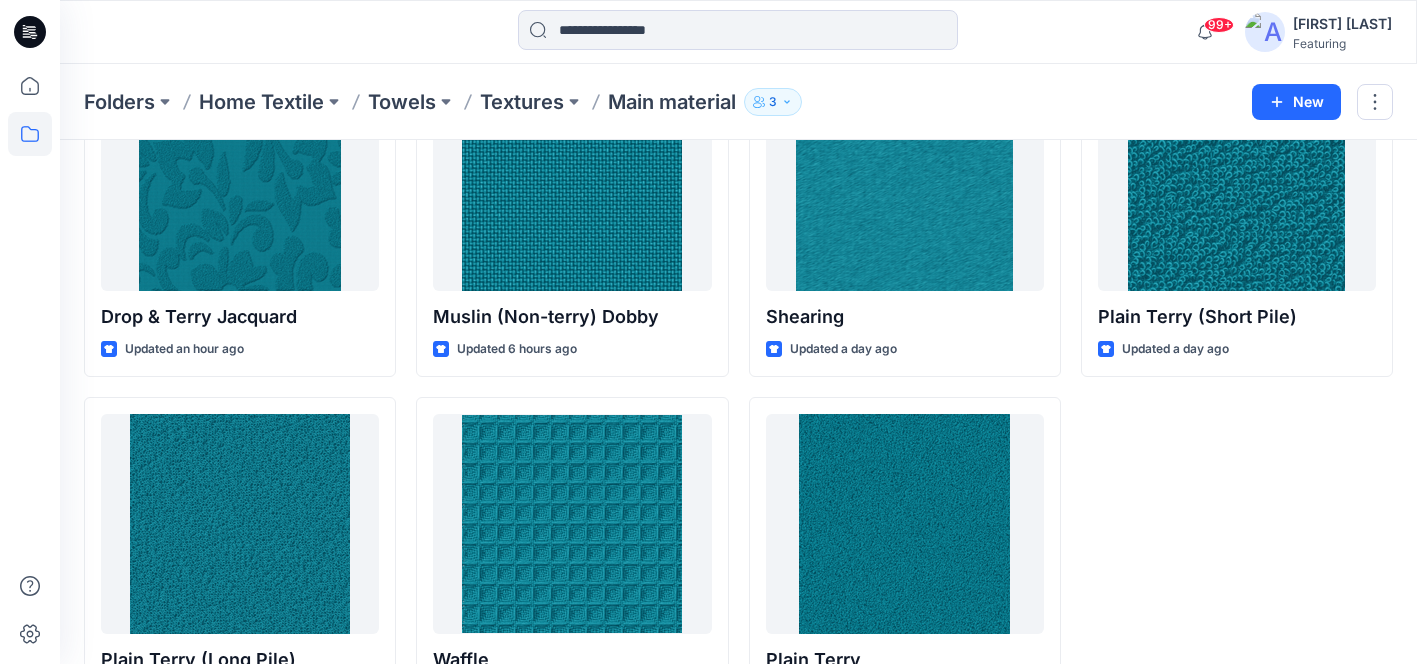 scroll, scrollTop: 216, scrollLeft: 0, axis: vertical 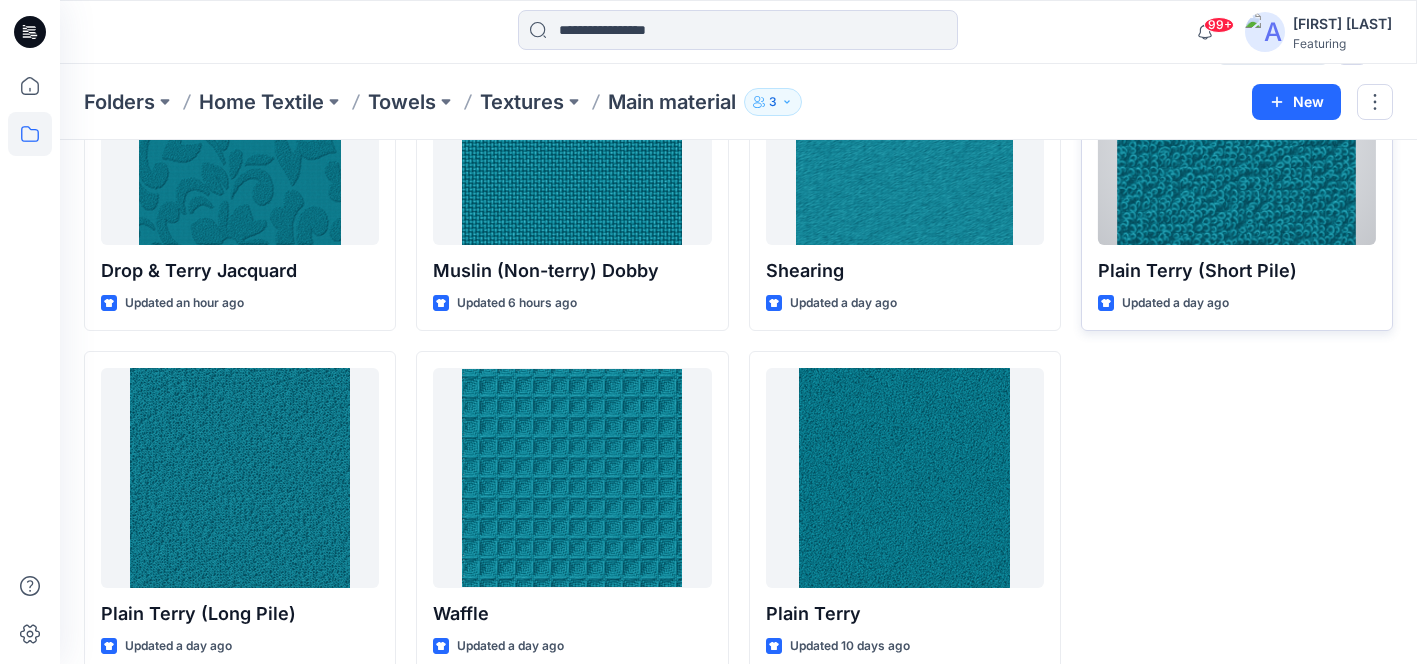 click at bounding box center (1237, 135) 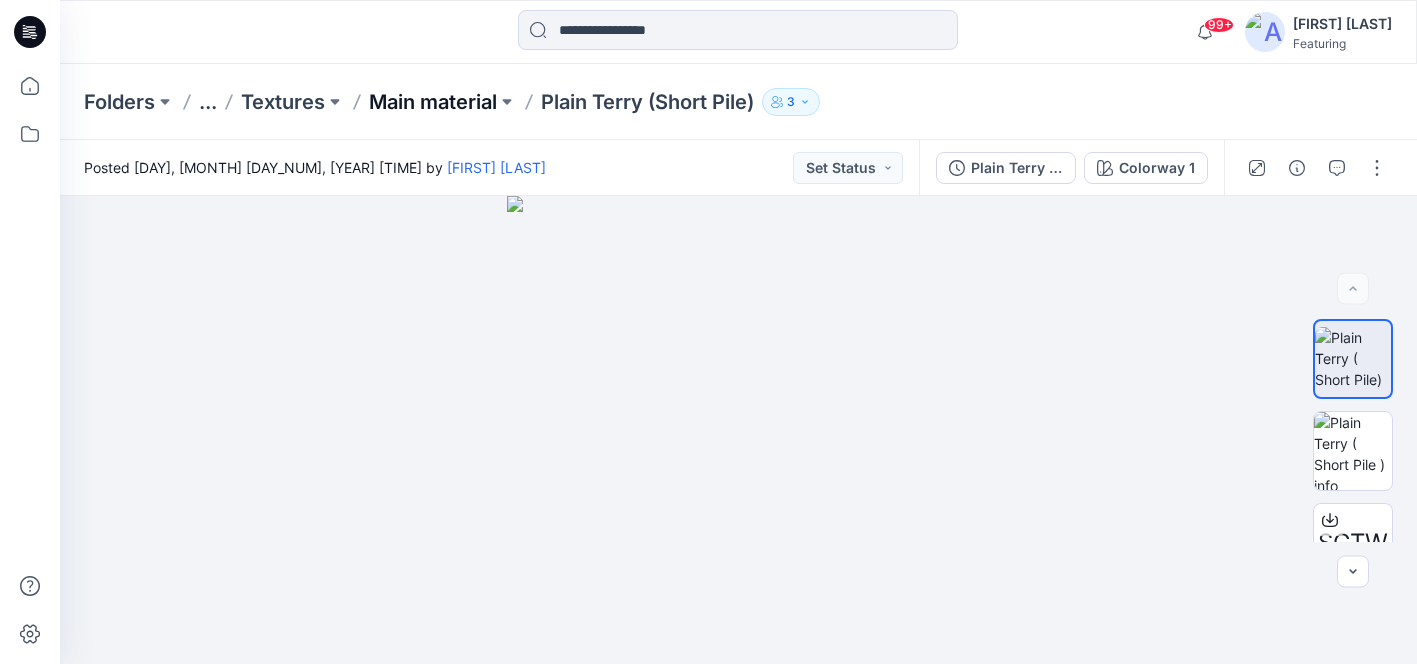 click on "Main material" at bounding box center (433, 102) 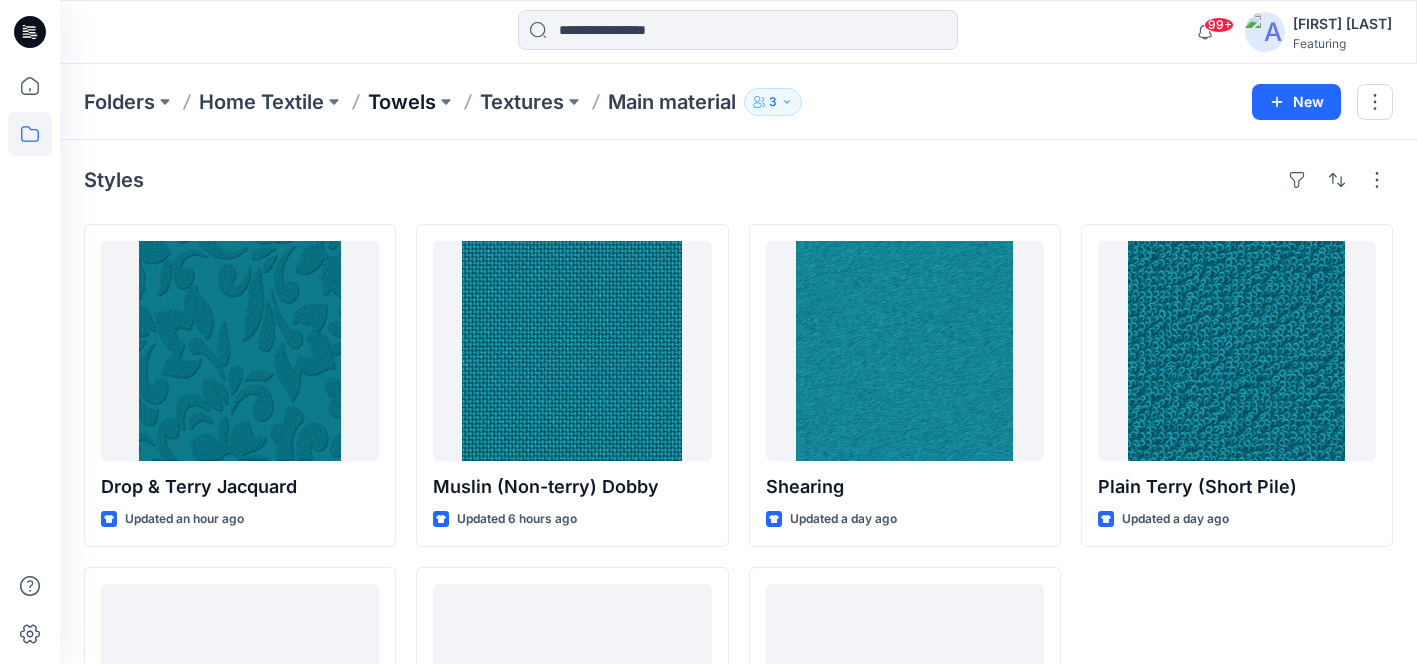 click on "Towels" at bounding box center (402, 102) 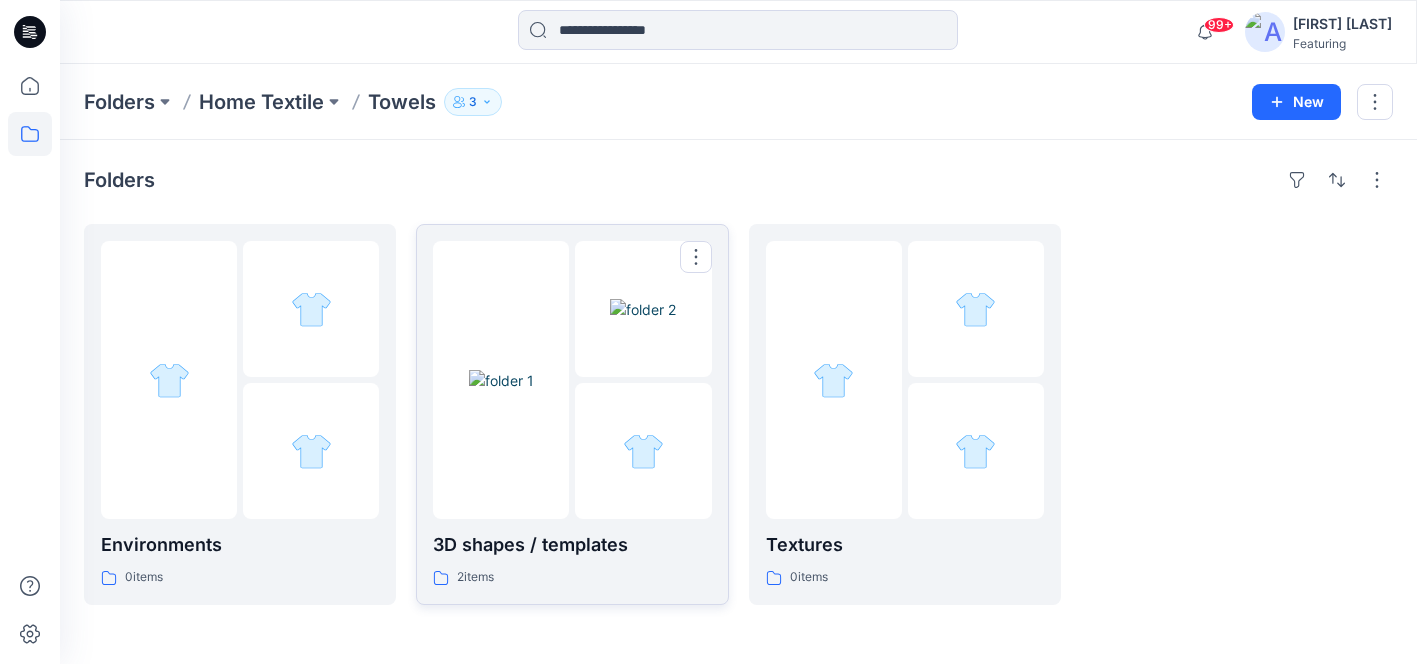 click on "3D shapes / templates" at bounding box center (572, 545) 